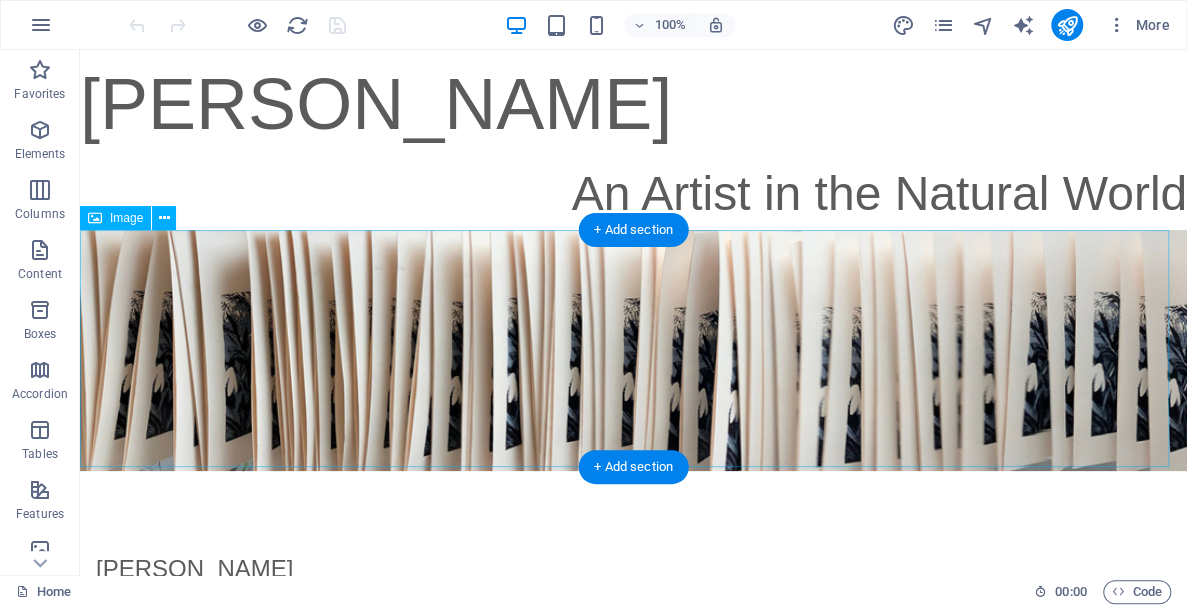 scroll, scrollTop: 0, scrollLeft: 0, axis: both 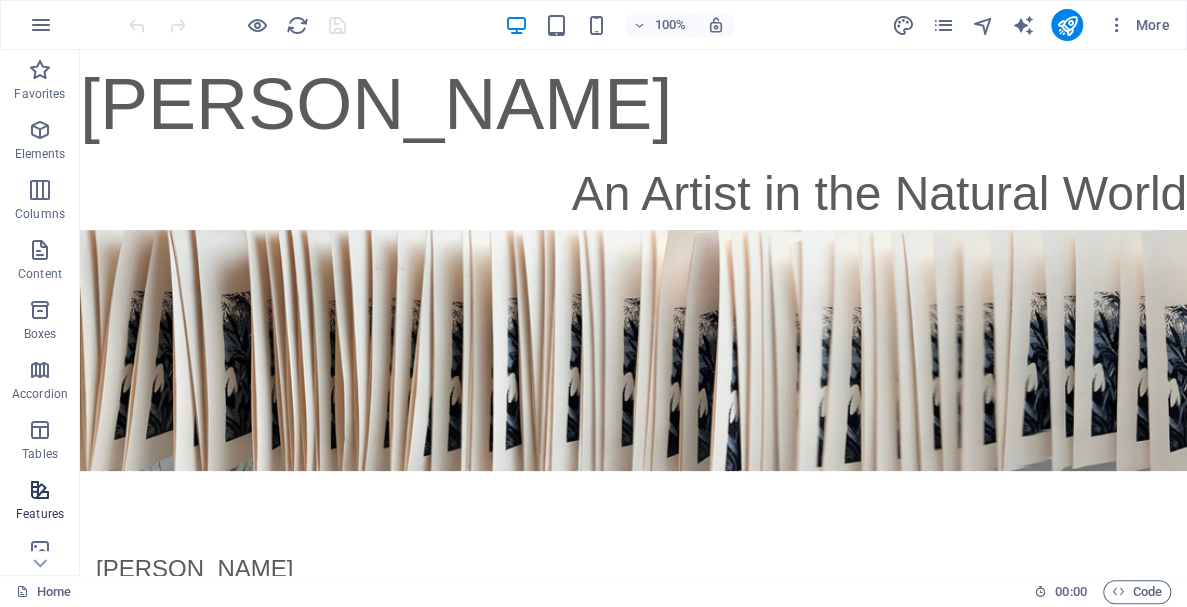 click at bounding box center (40, 490) 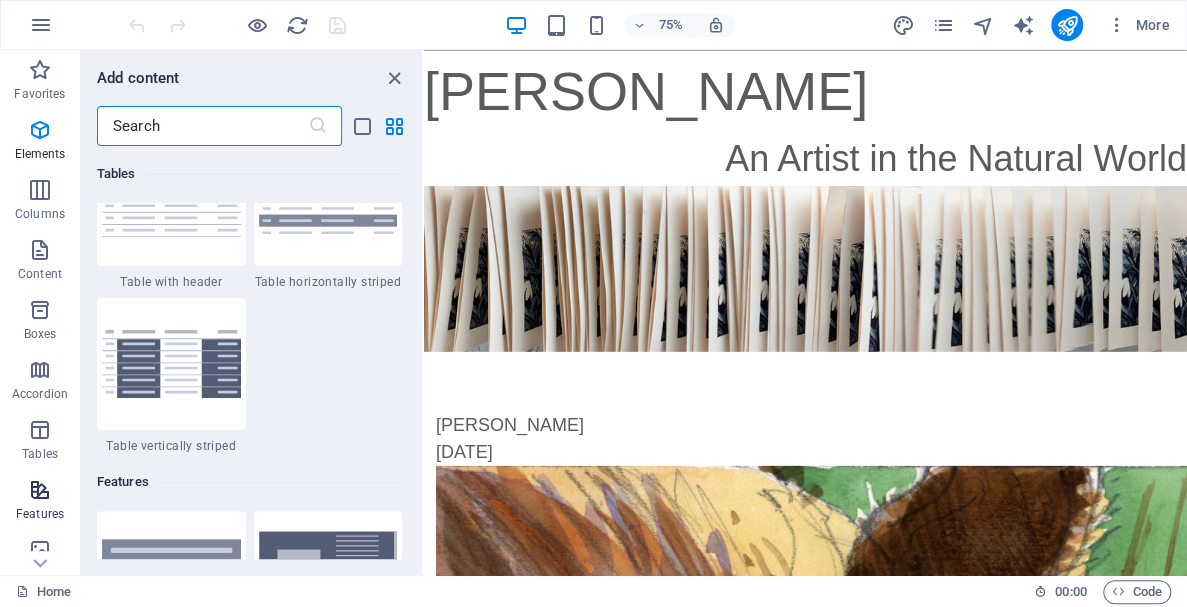 scroll, scrollTop: 7631, scrollLeft: 0, axis: vertical 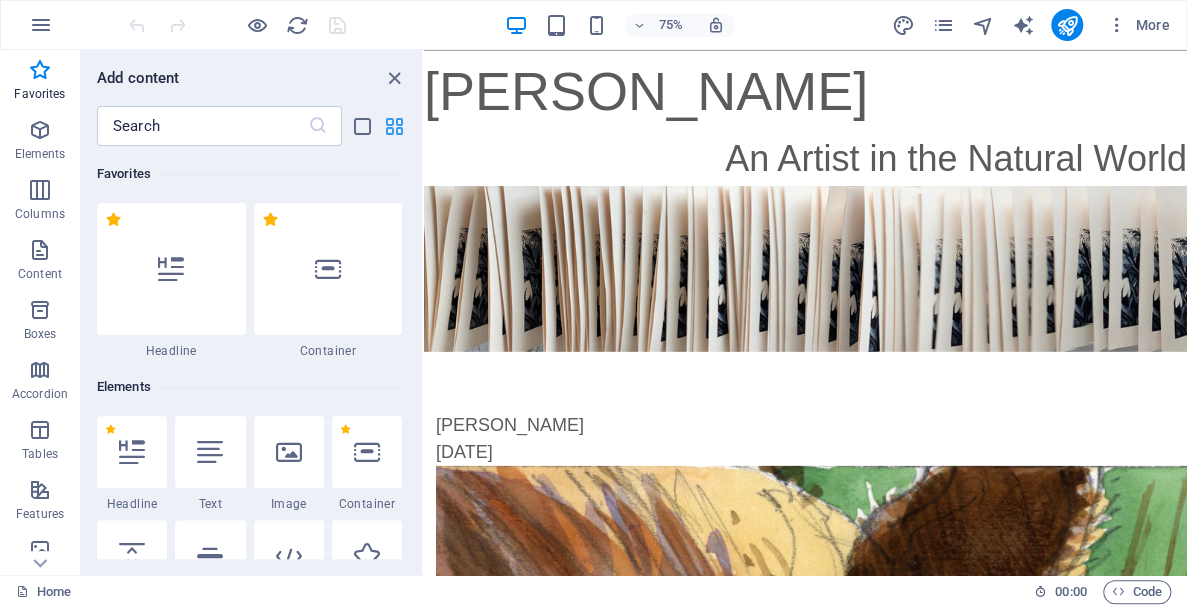 click at bounding box center (394, 126) 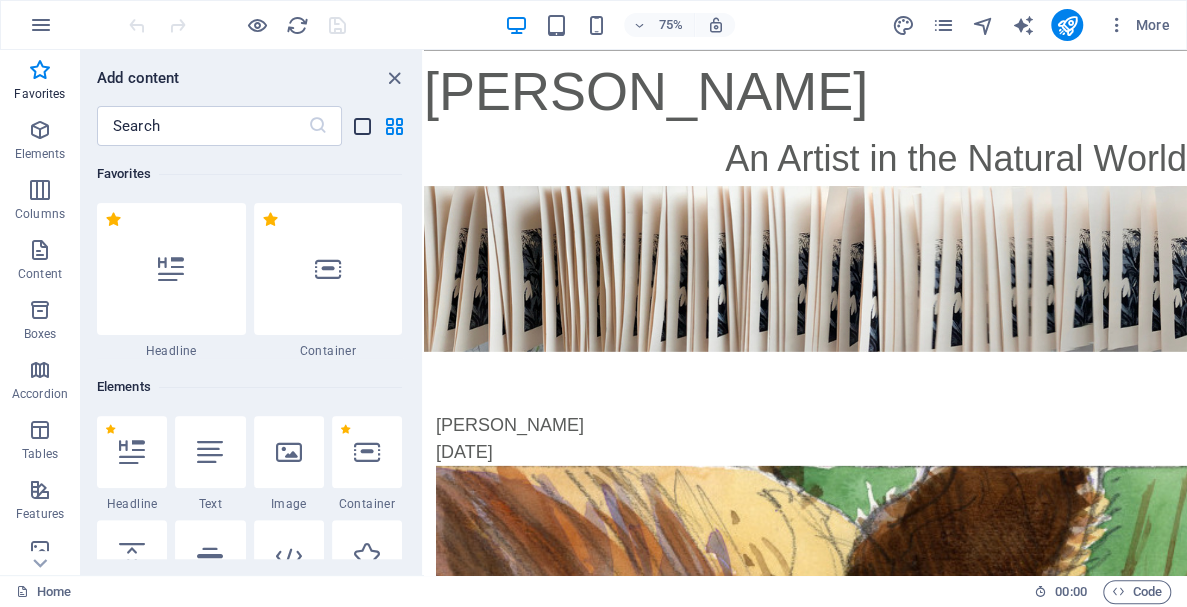 click at bounding box center [362, 126] 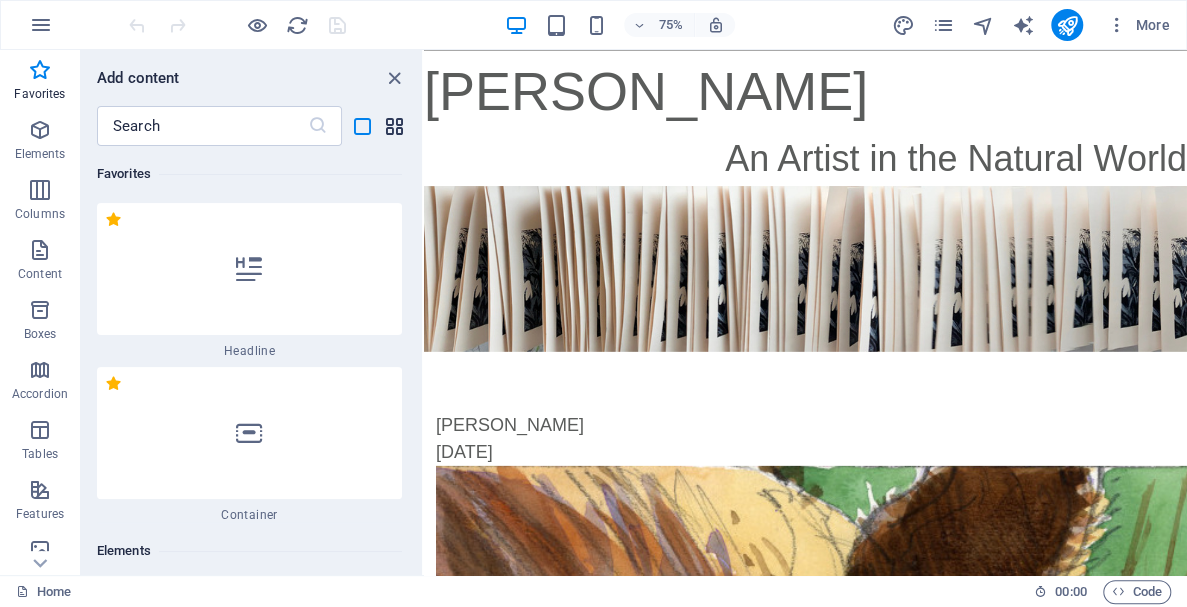 click at bounding box center (394, 126) 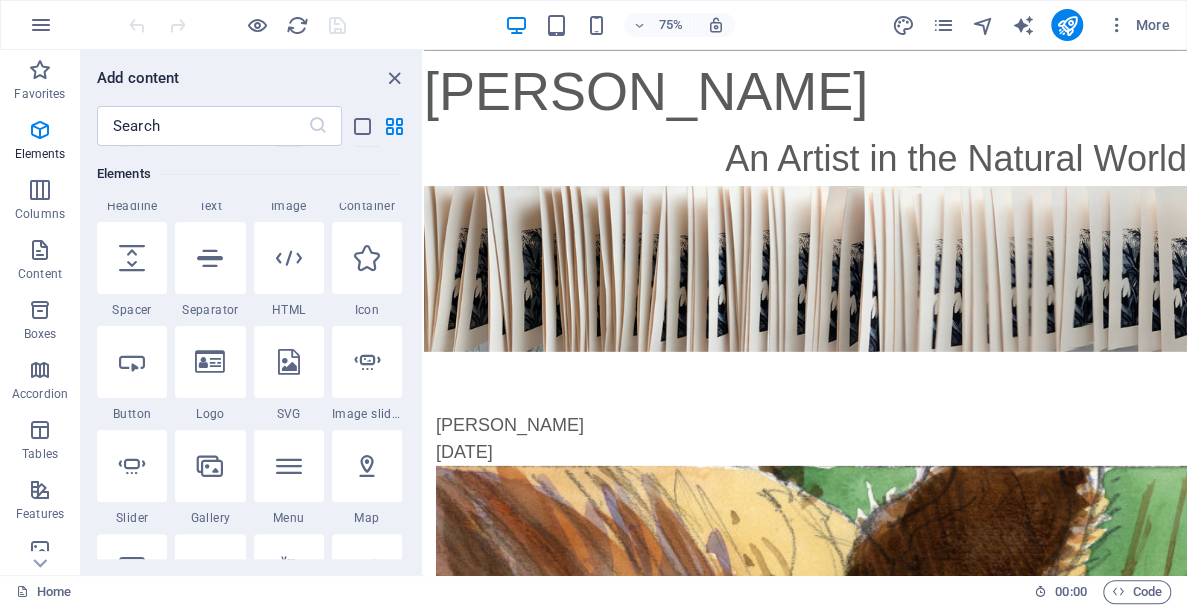 scroll, scrollTop: 304, scrollLeft: 0, axis: vertical 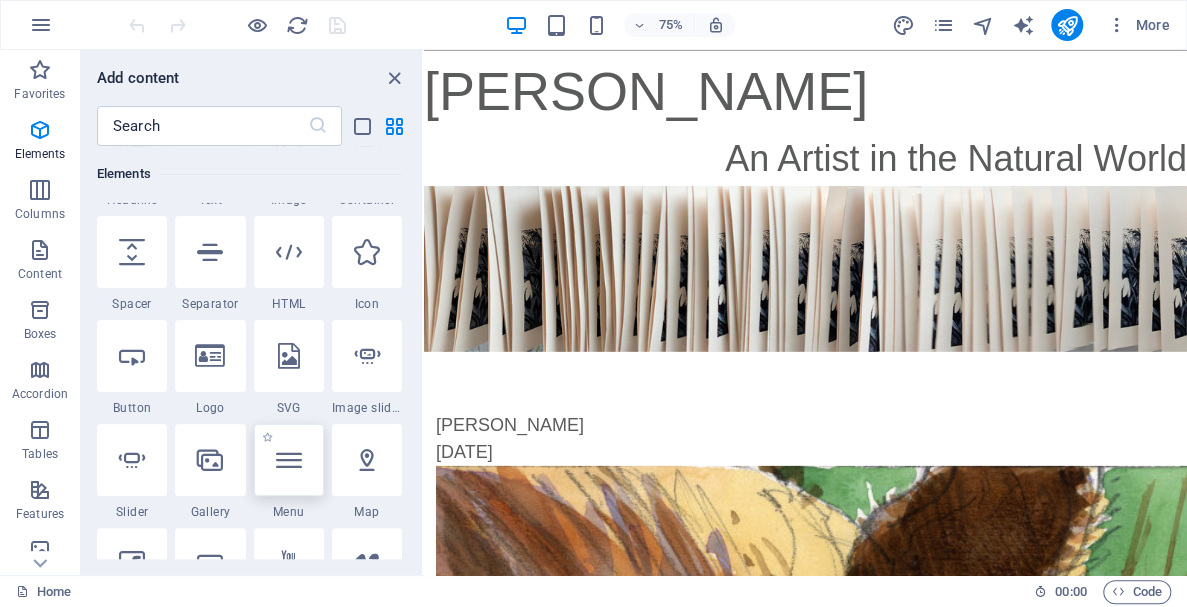 click at bounding box center [289, 460] 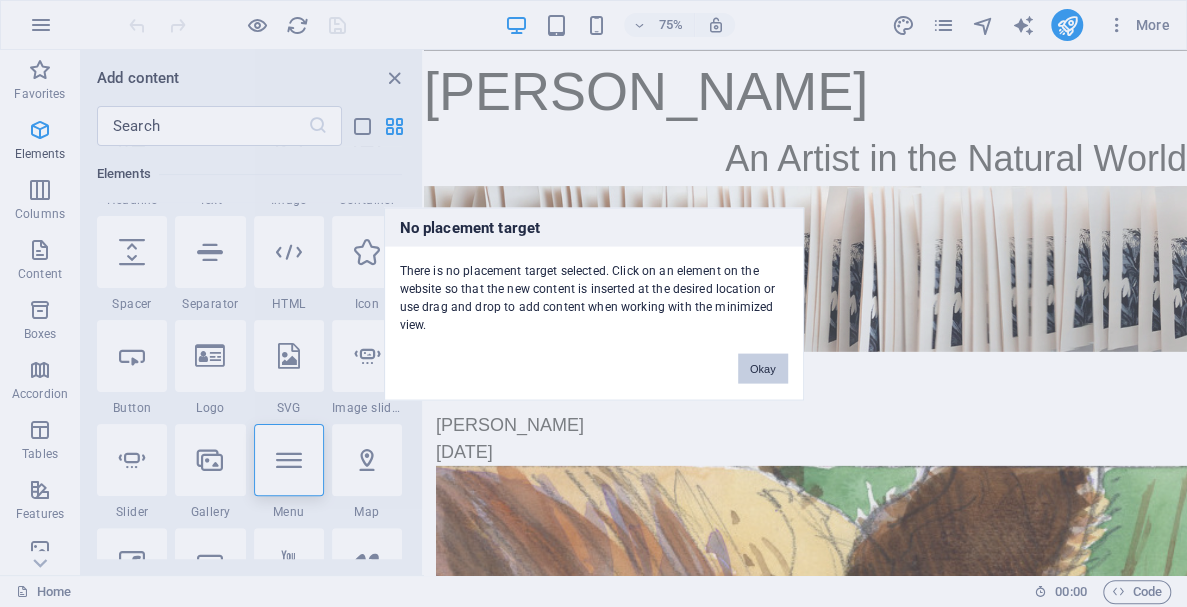 click on "Okay" at bounding box center [763, 368] 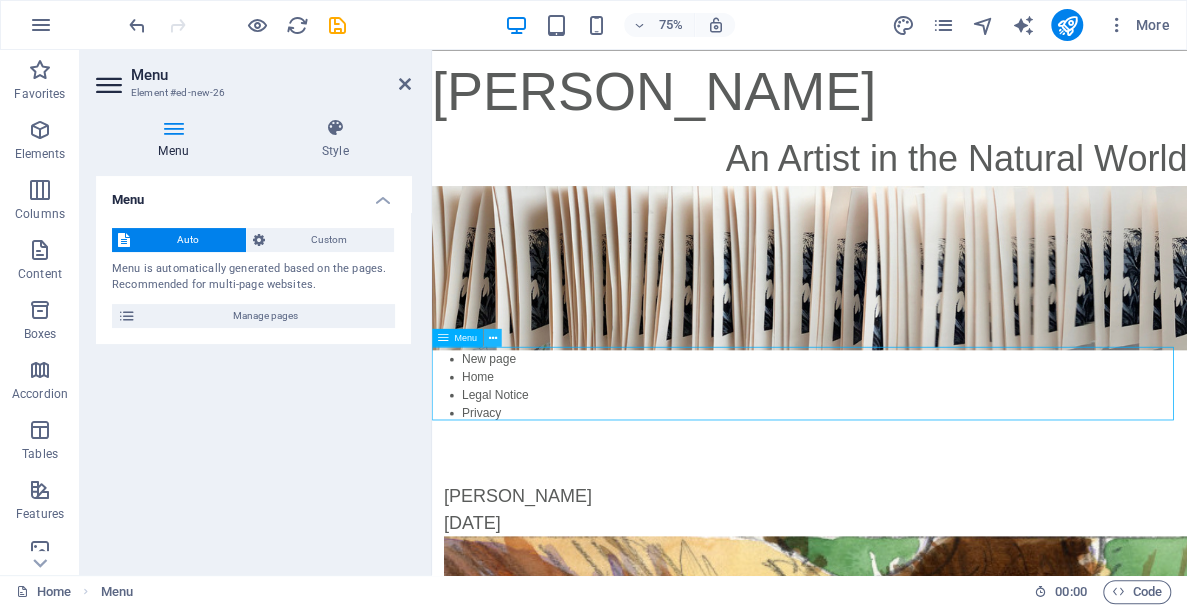 click at bounding box center [493, 338] 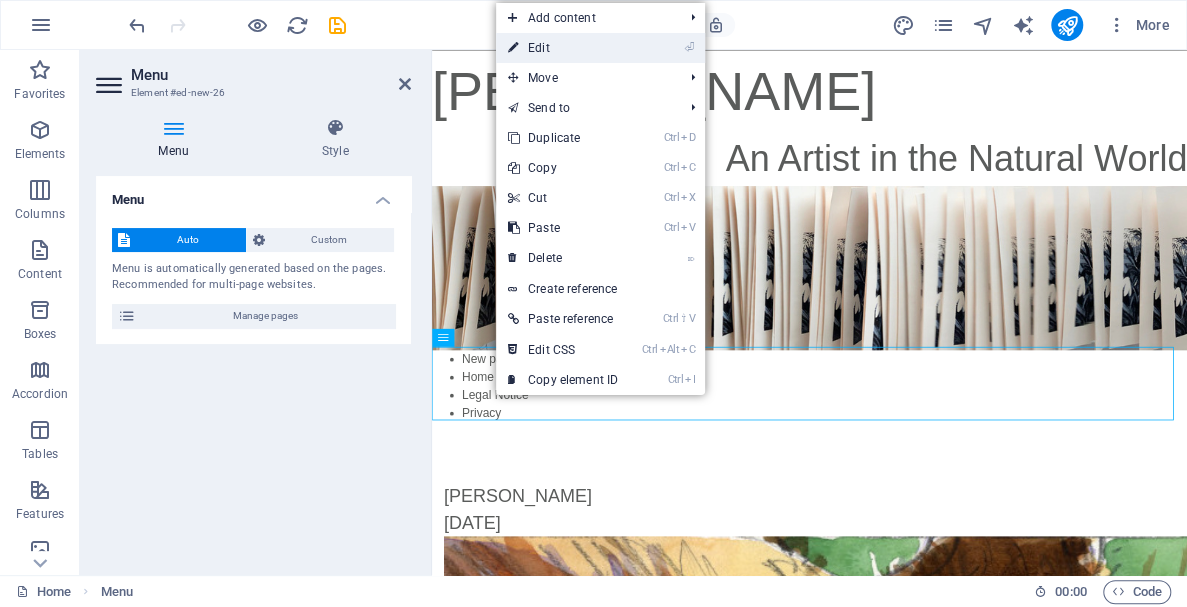click on "⏎  Edit" at bounding box center [563, 48] 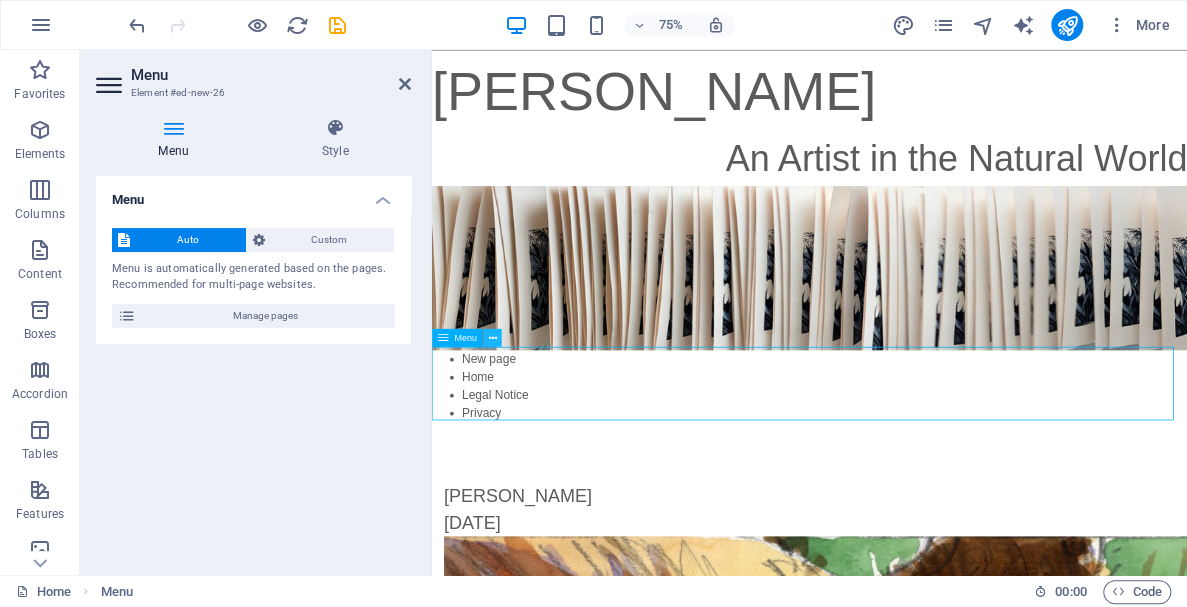click at bounding box center (493, 338) 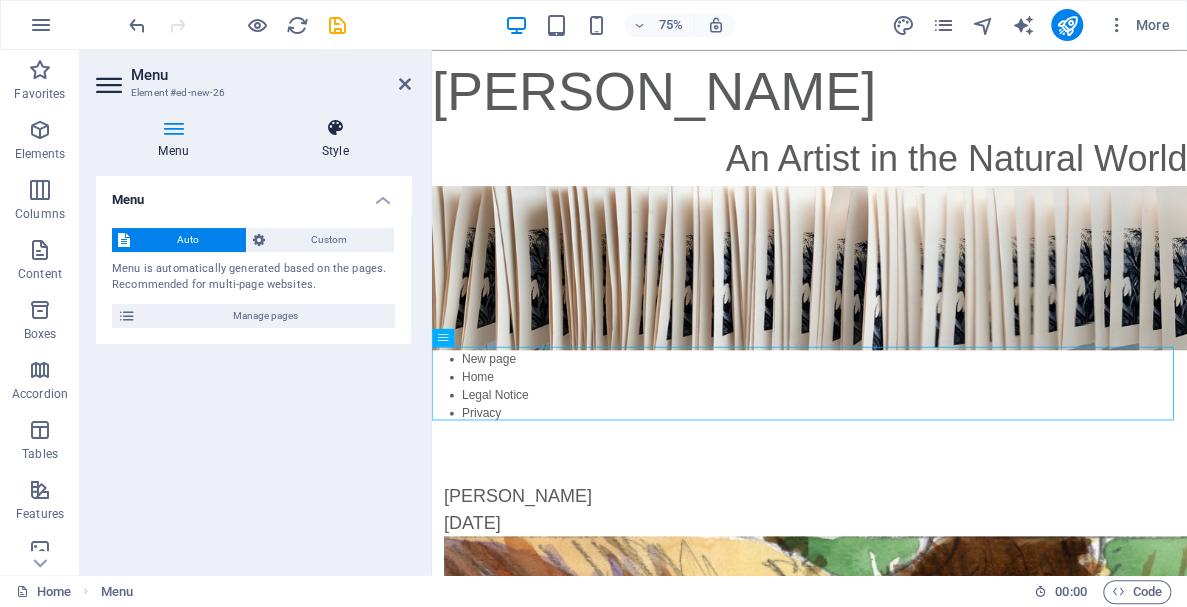 click at bounding box center [335, 128] 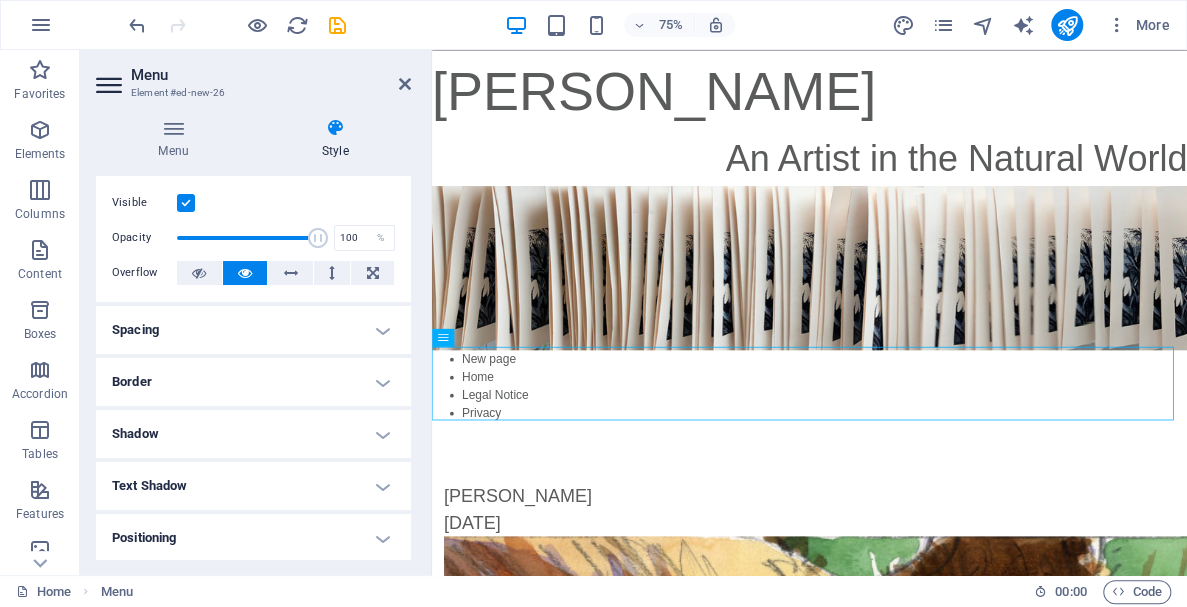 scroll, scrollTop: 0, scrollLeft: 0, axis: both 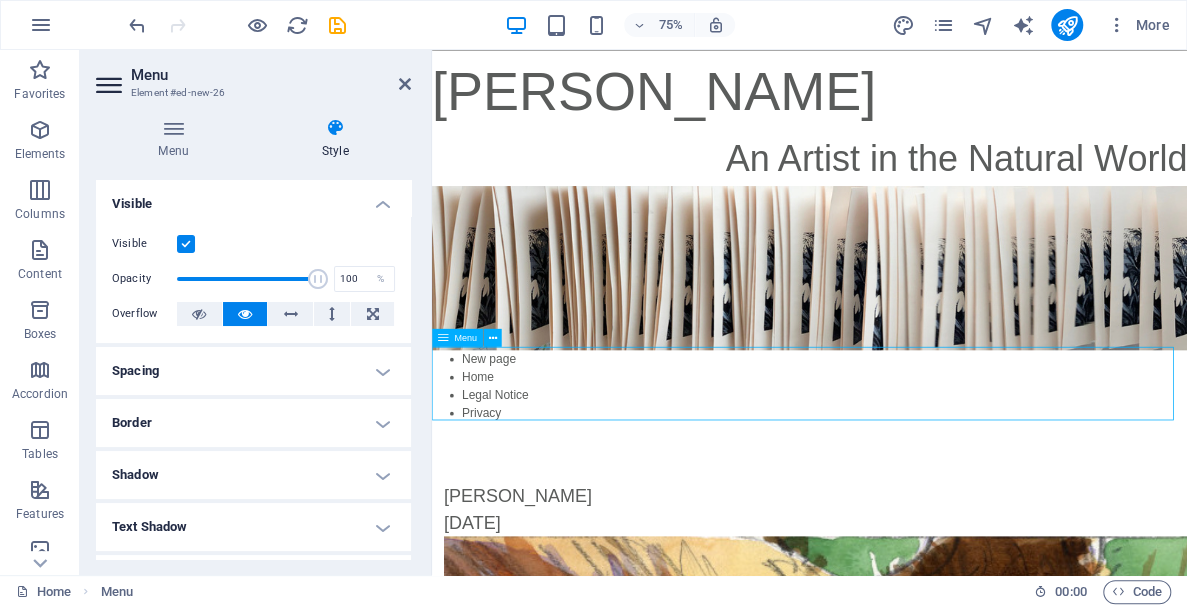 click on "New page Home Legal Notice Privacy" at bounding box center (935, 497) 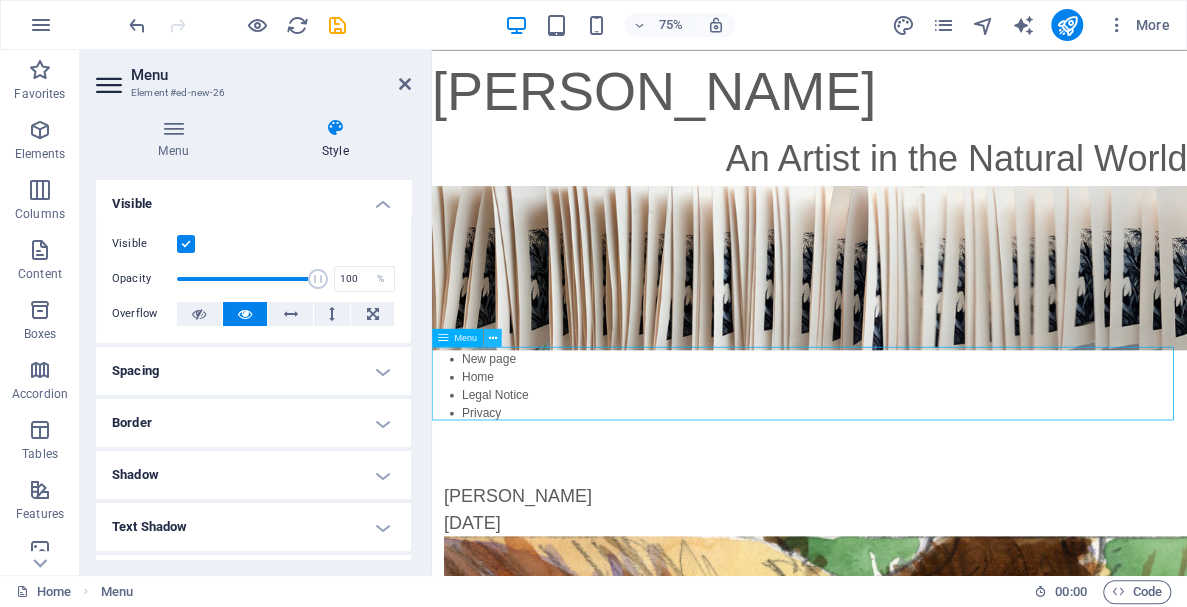 click at bounding box center [493, 338] 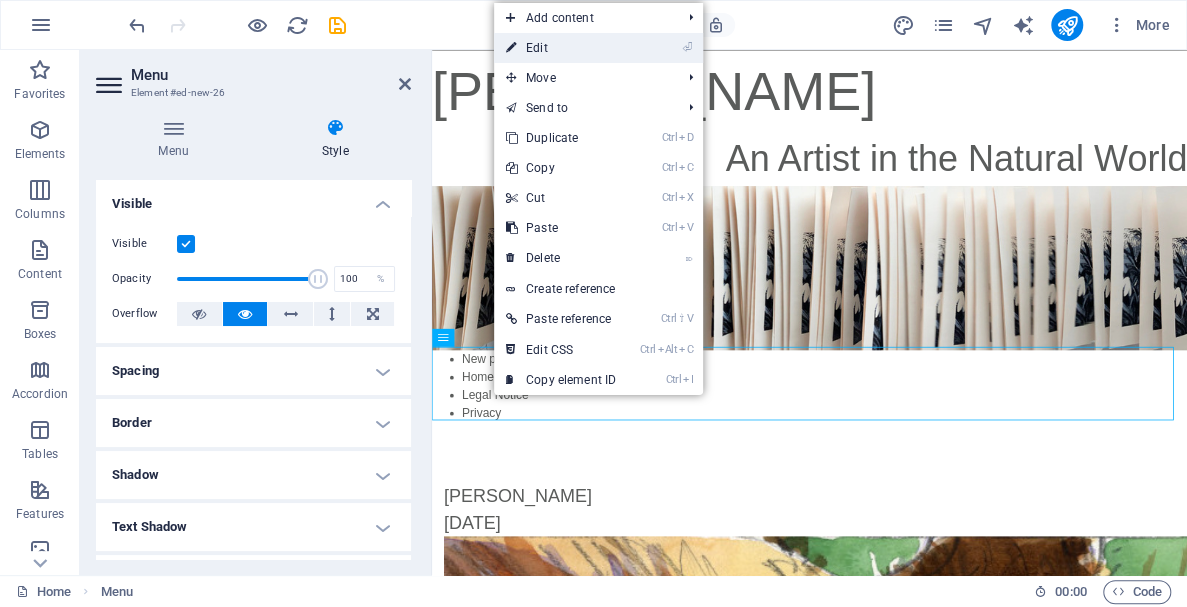 click on "⏎  Edit" at bounding box center [561, 48] 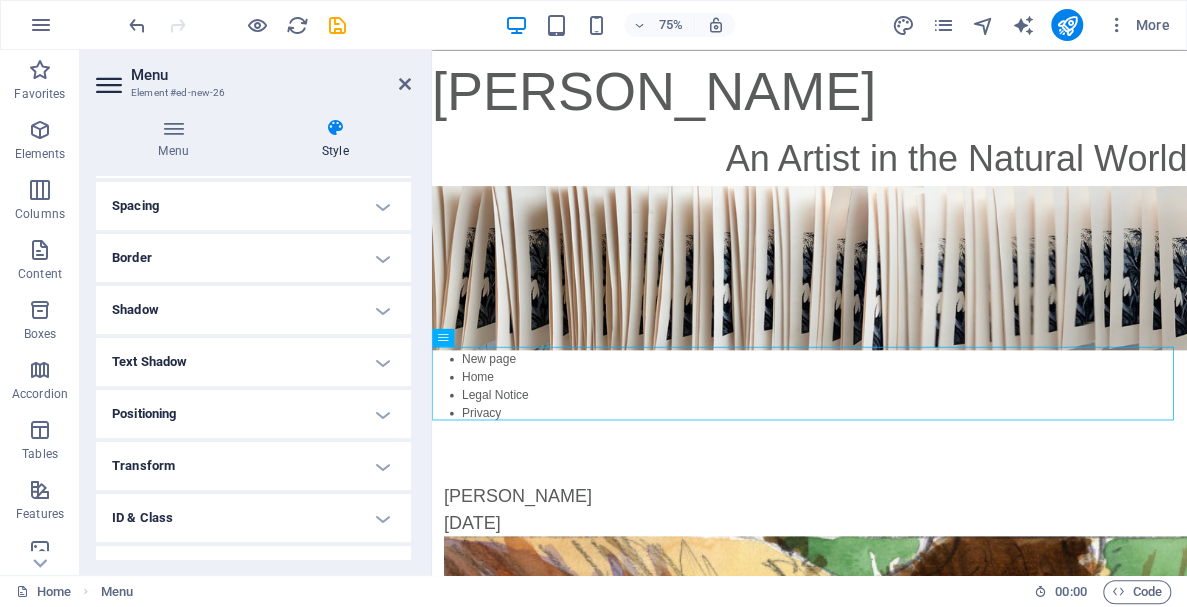 scroll, scrollTop: 0, scrollLeft: 0, axis: both 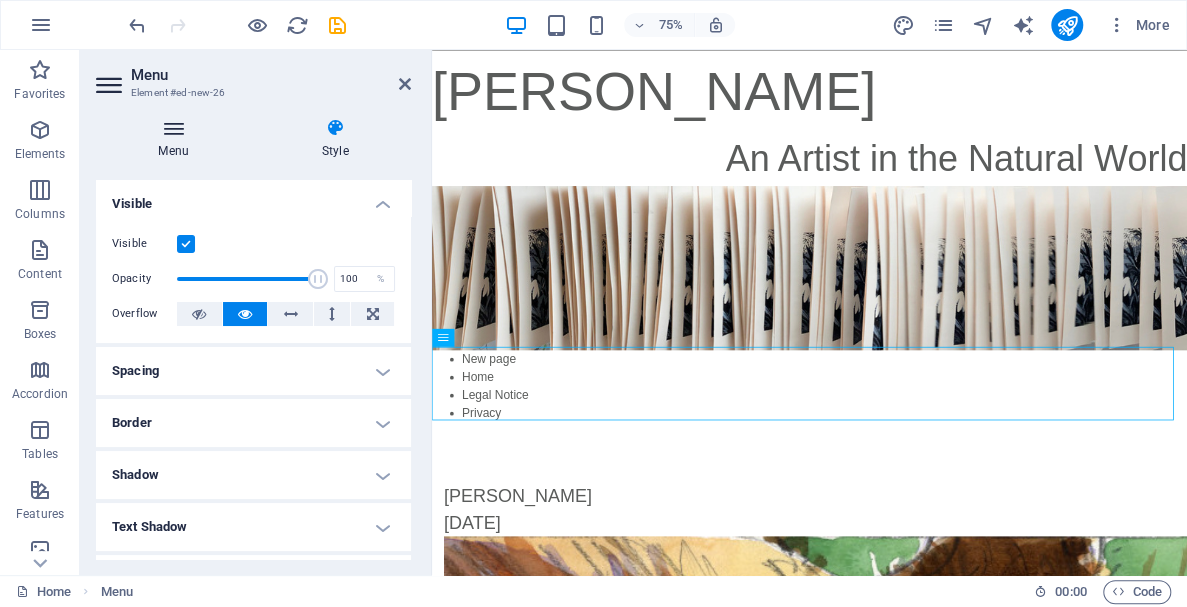 click at bounding box center (173, 128) 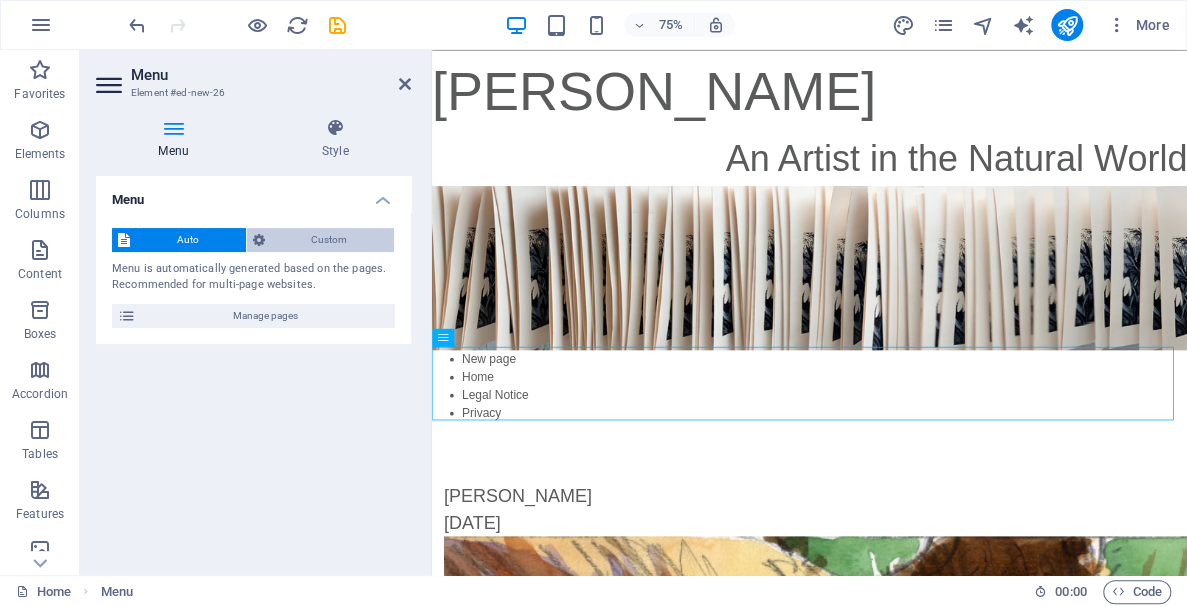 click on "Custom" at bounding box center (330, 240) 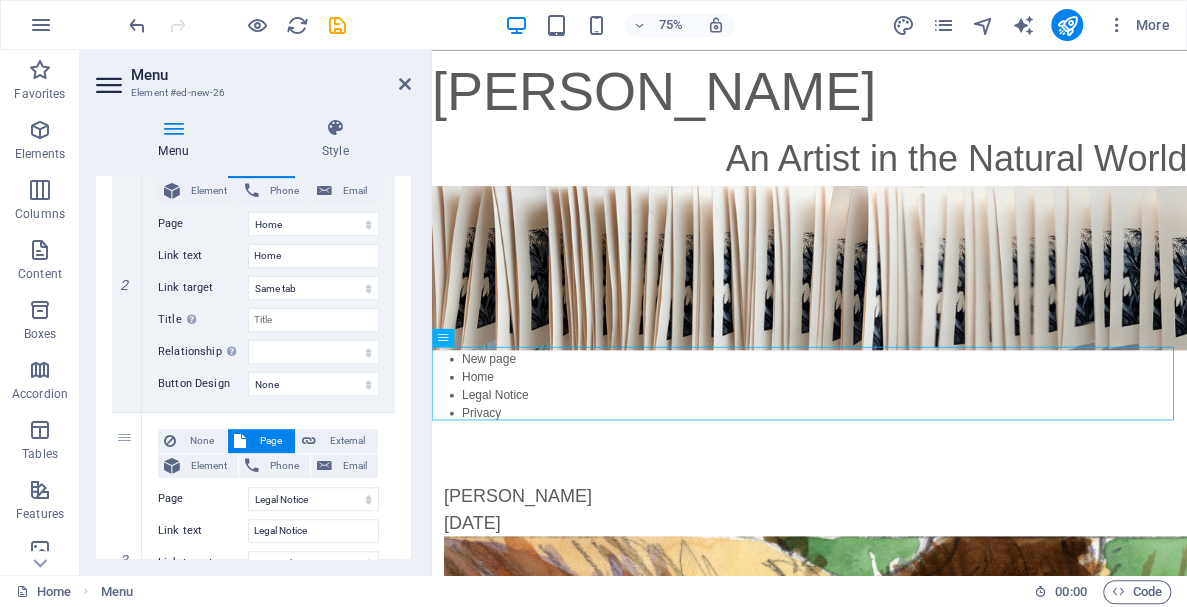 scroll, scrollTop: 0, scrollLeft: 0, axis: both 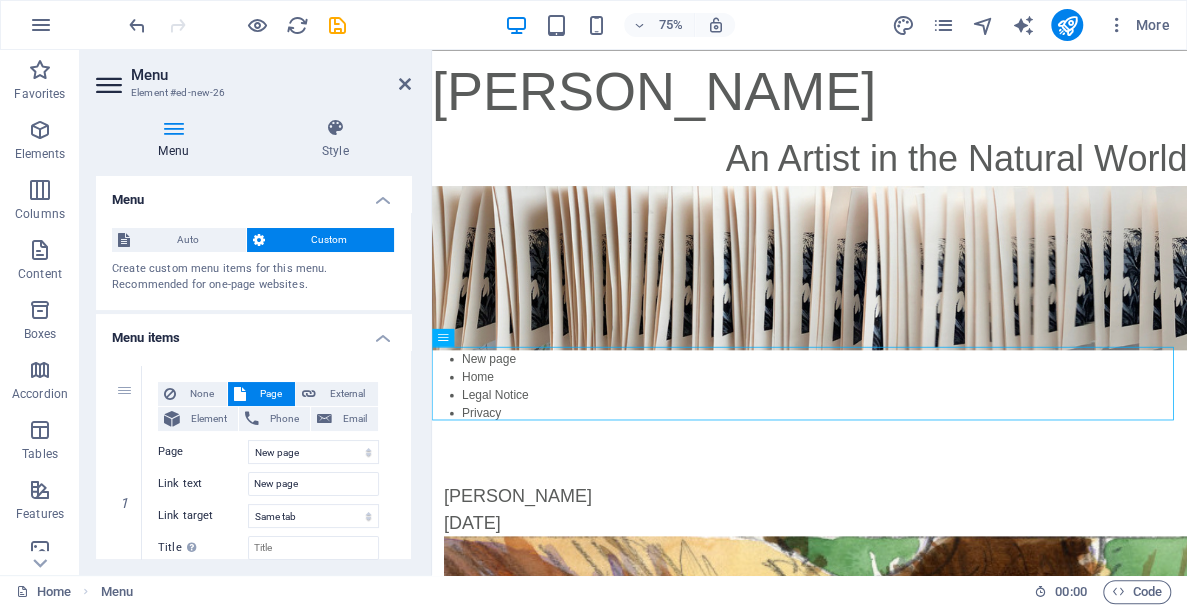 click on "Menu" at bounding box center (253, 194) 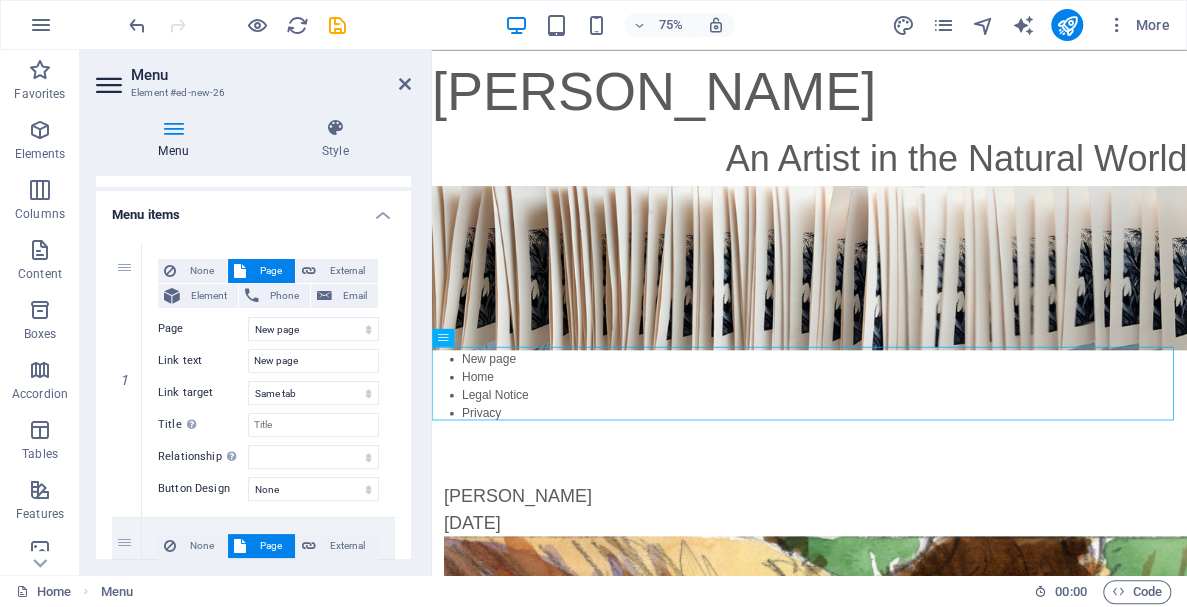 scroll, scrollTop: 0, scrollLeft: 0, axis: both 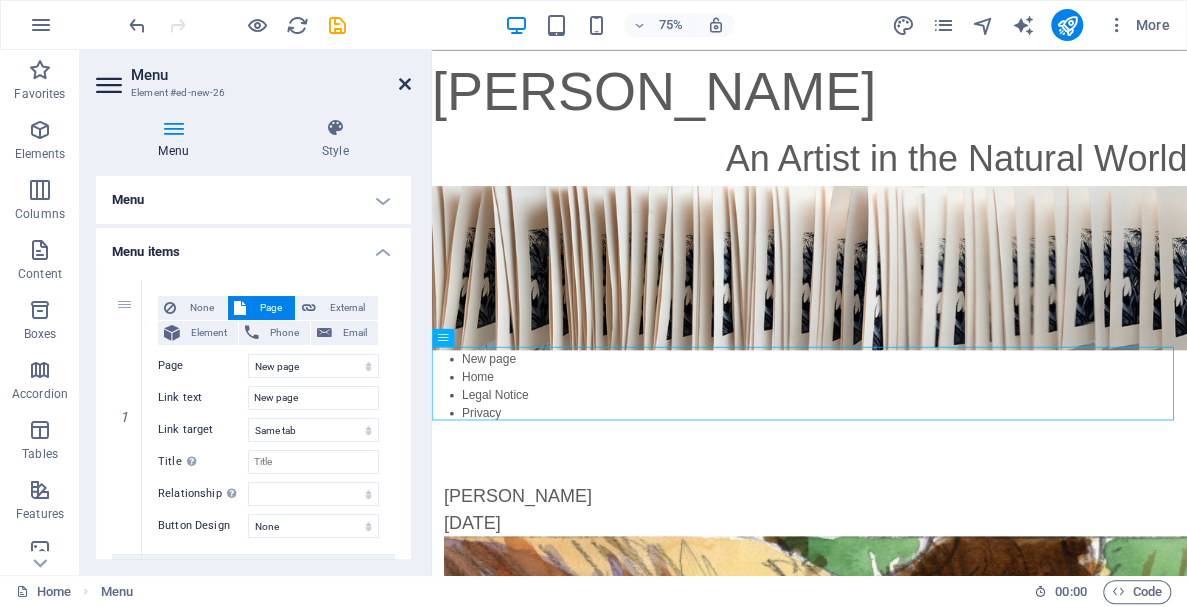 click at bounding box center [405, 84] 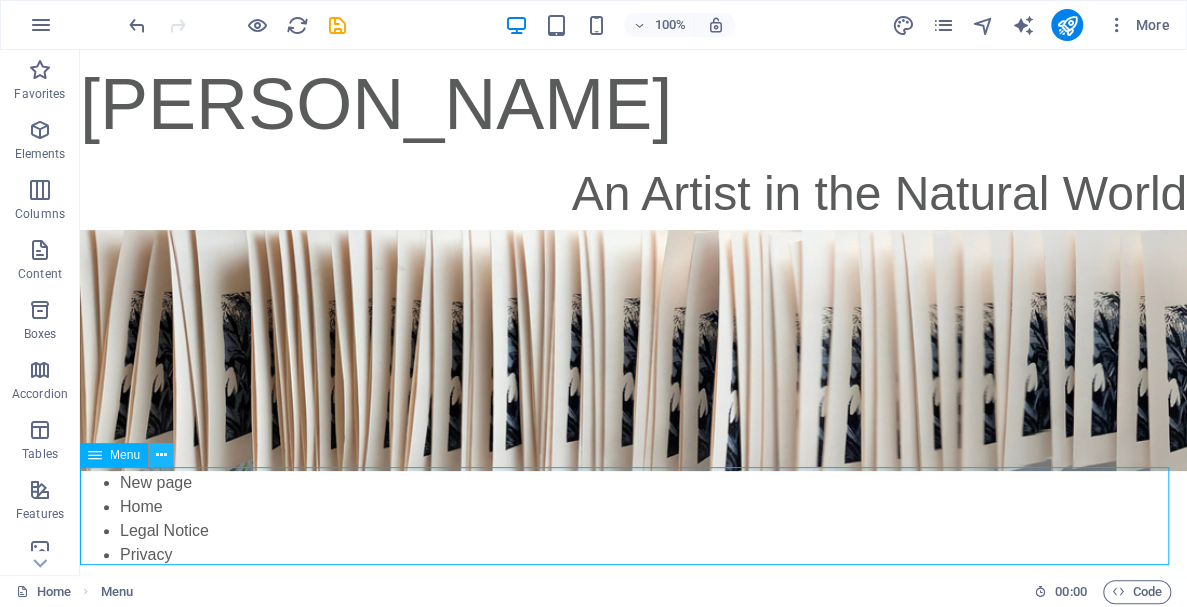 click at bounding box center [161, 455] 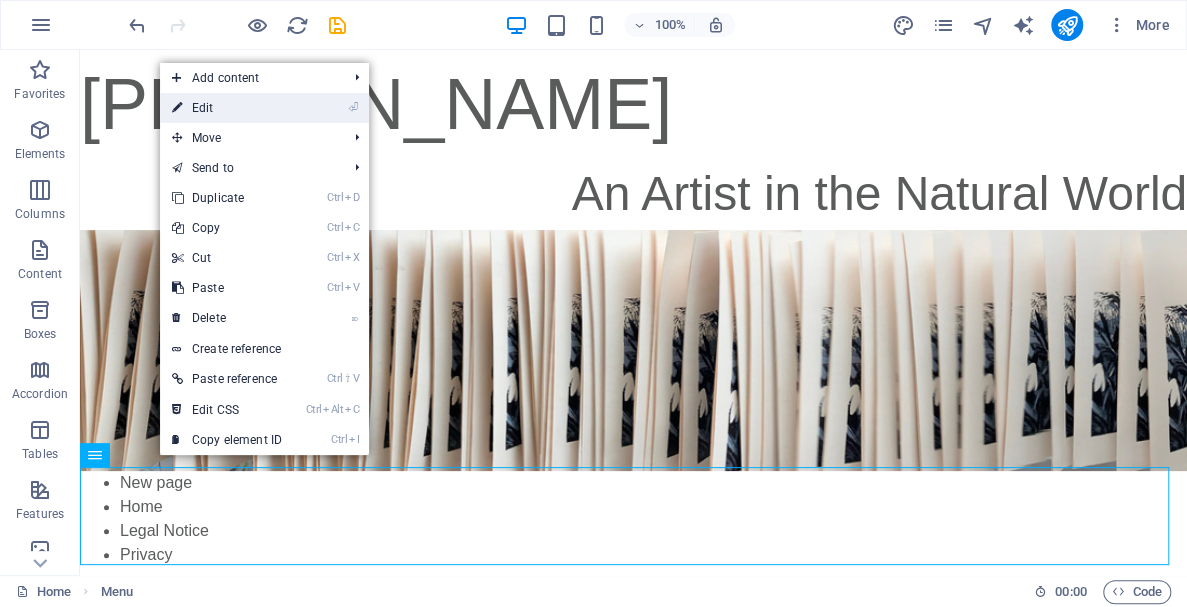 click on "⏎  Edit" at bounding box center (227, 108) 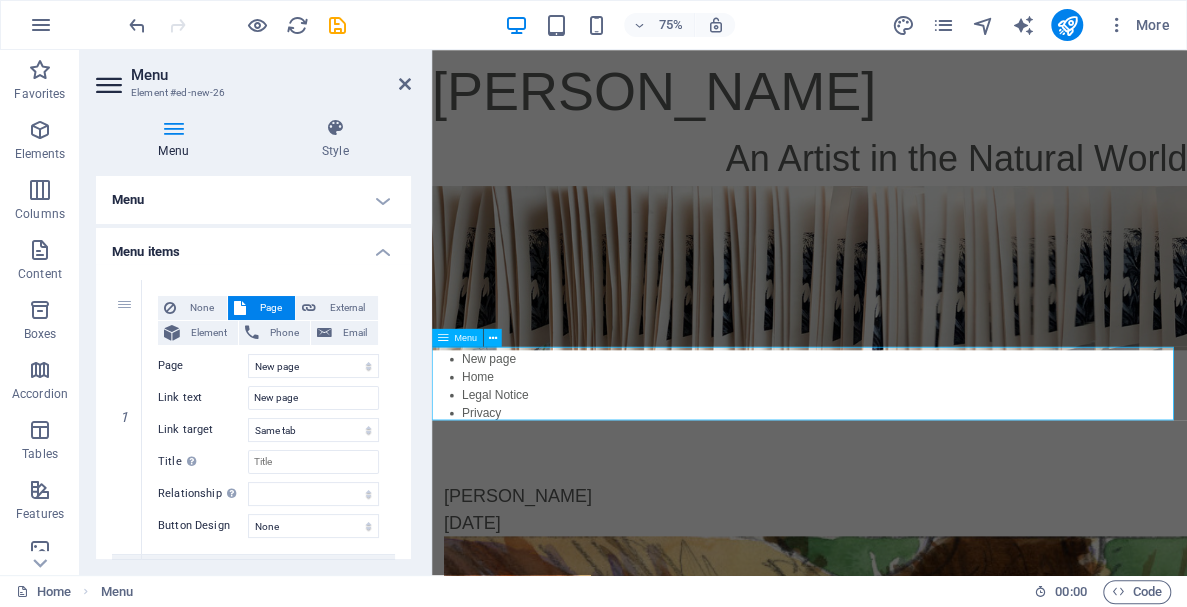 click on "New page Home Legal Notice Privacy" at bounding box center (935, 497) 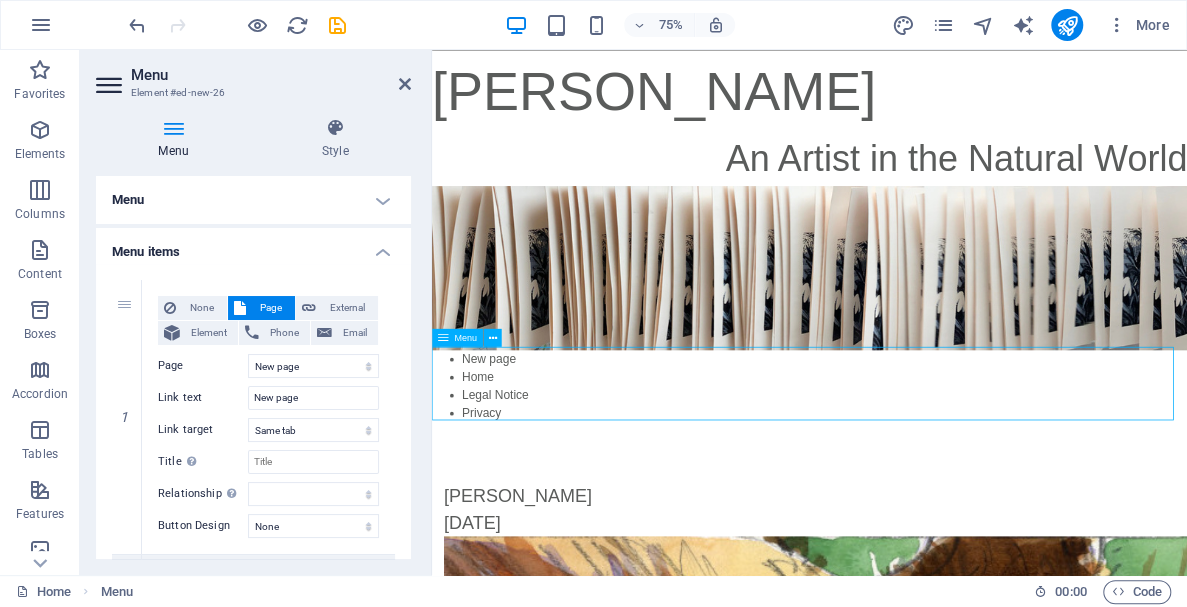 drag, startPoint x: 461, startPoint y: 458, endPoint x: 455, endPoint y: 500, distance: 42.426407 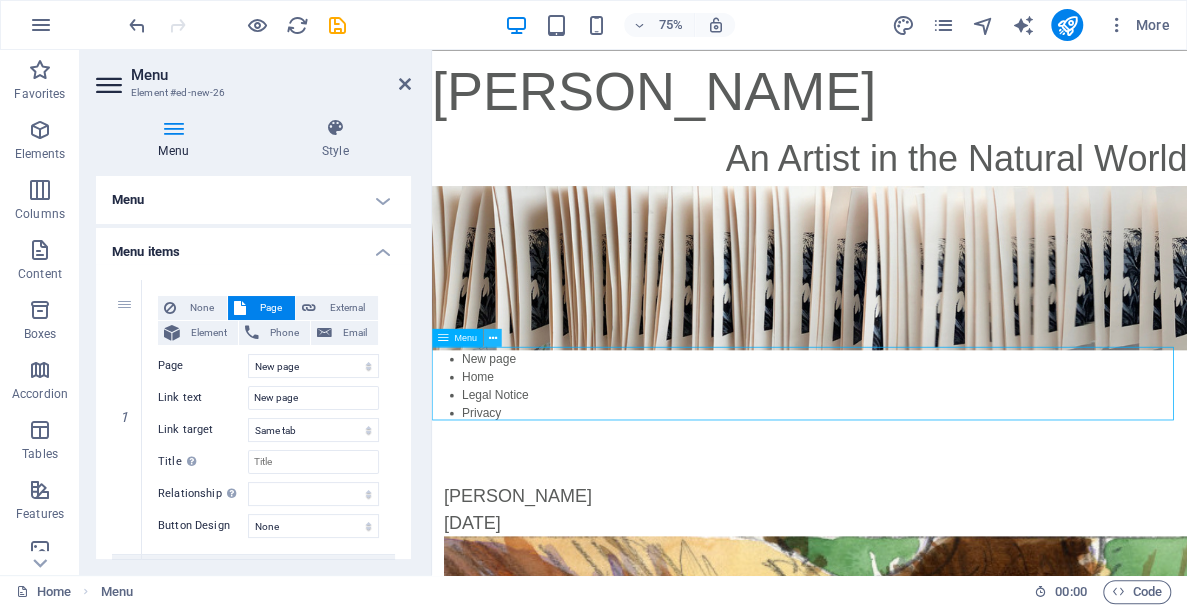 click at bounding box center (493, 338) 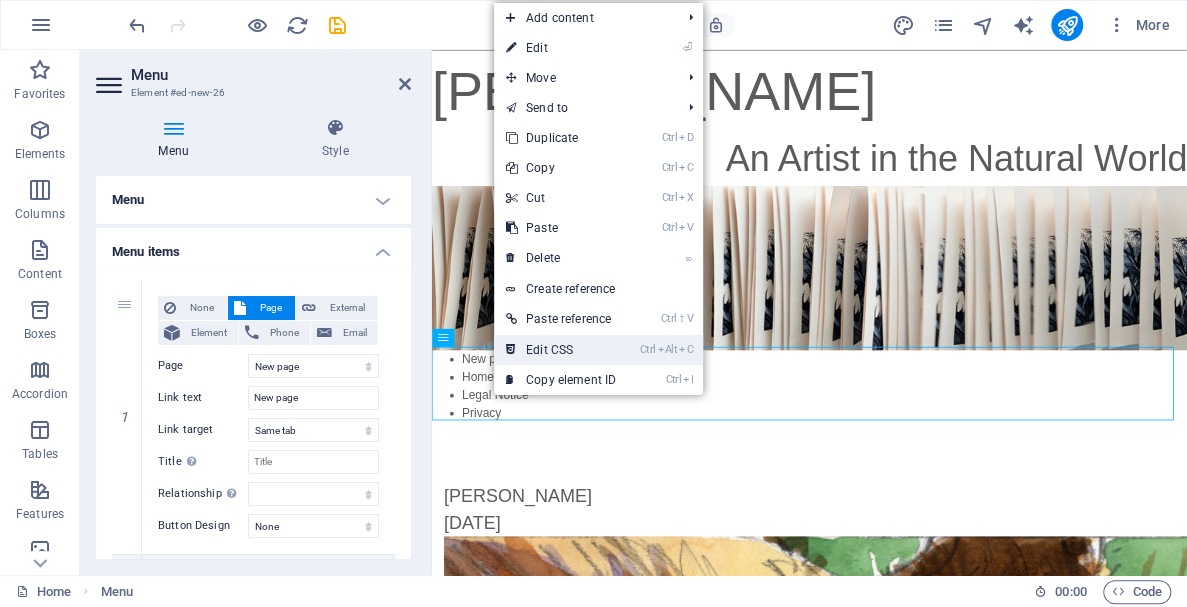 click on "Ctrl Alt C  Edit CSS" at bounding box center [561, 350] 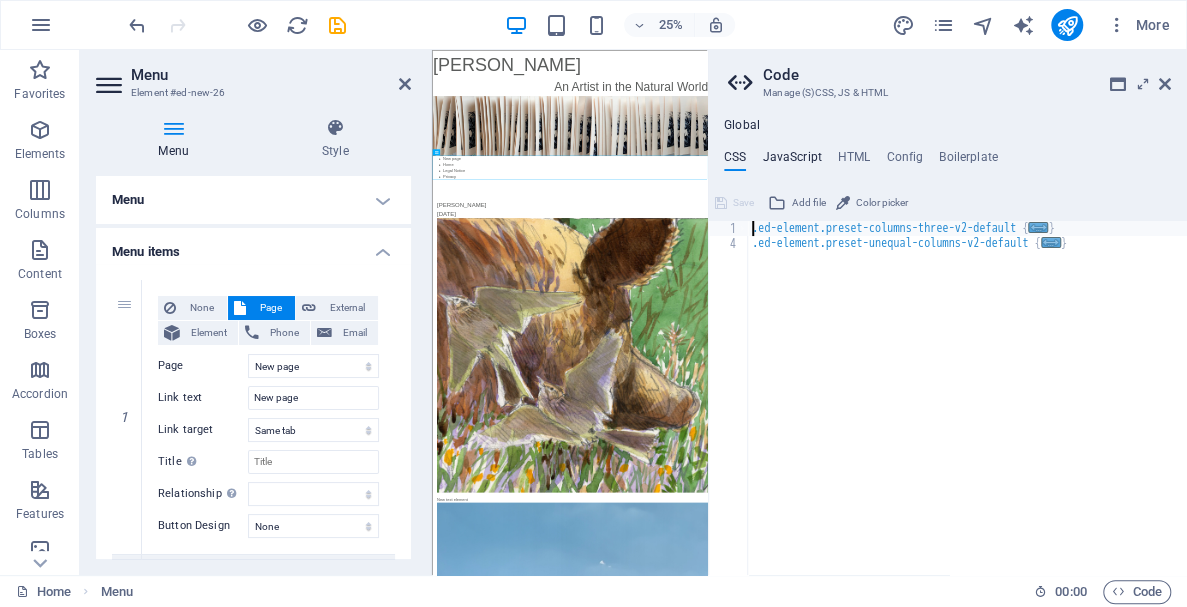 click on "JavaScript" at bounding box center (791, 161) 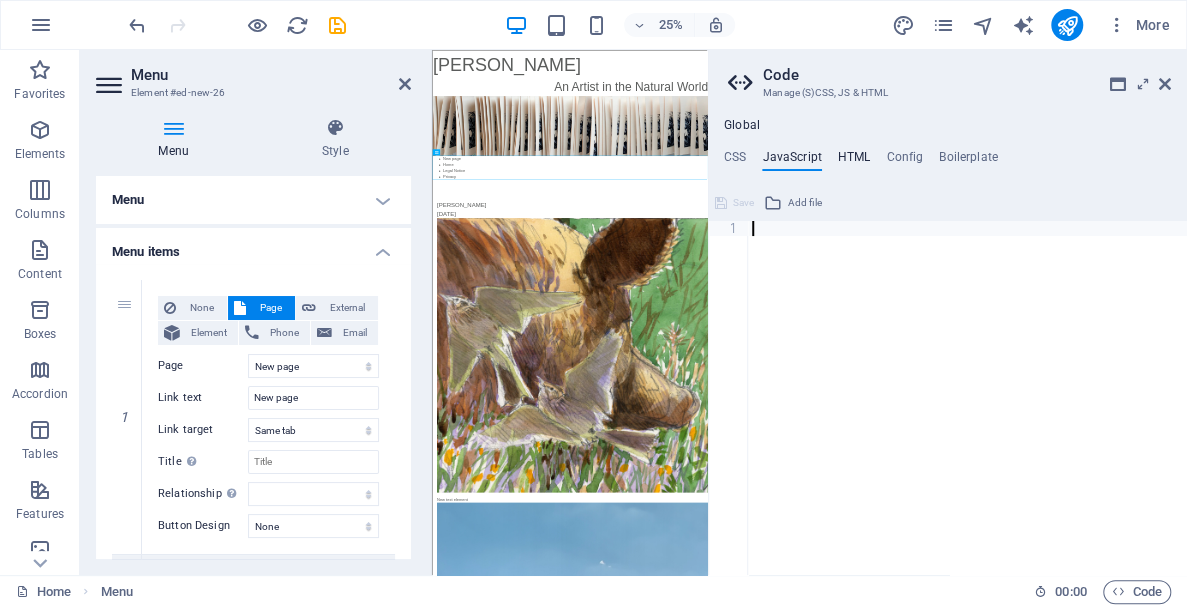 click on "HTML" at bounding box center (854, 161) 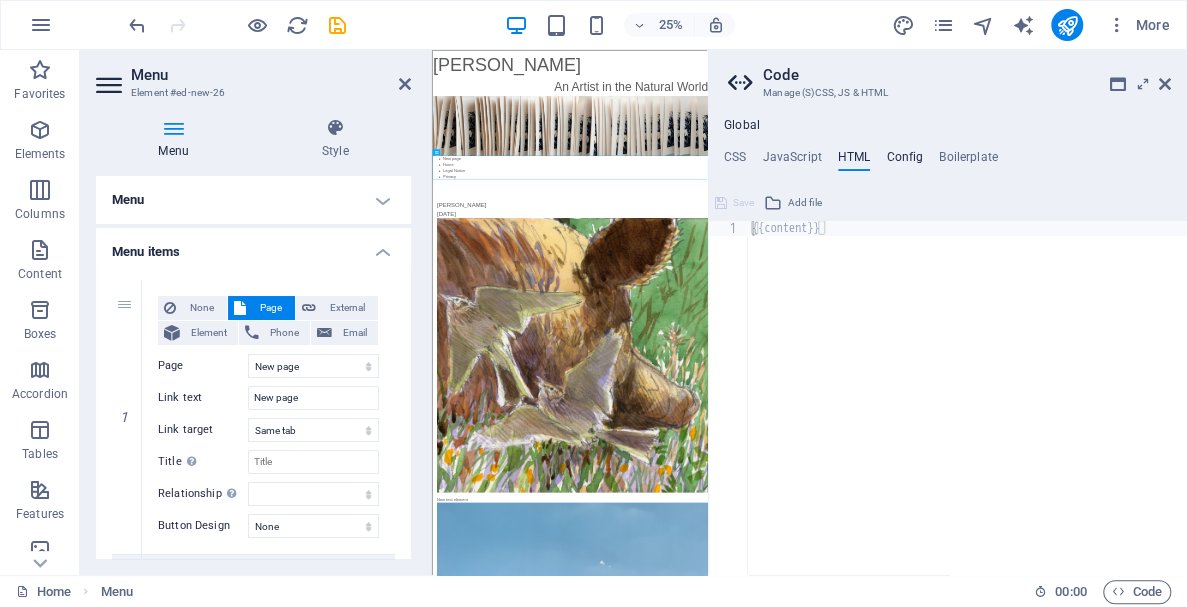 click on "Config" at bounding box center [904, 161] 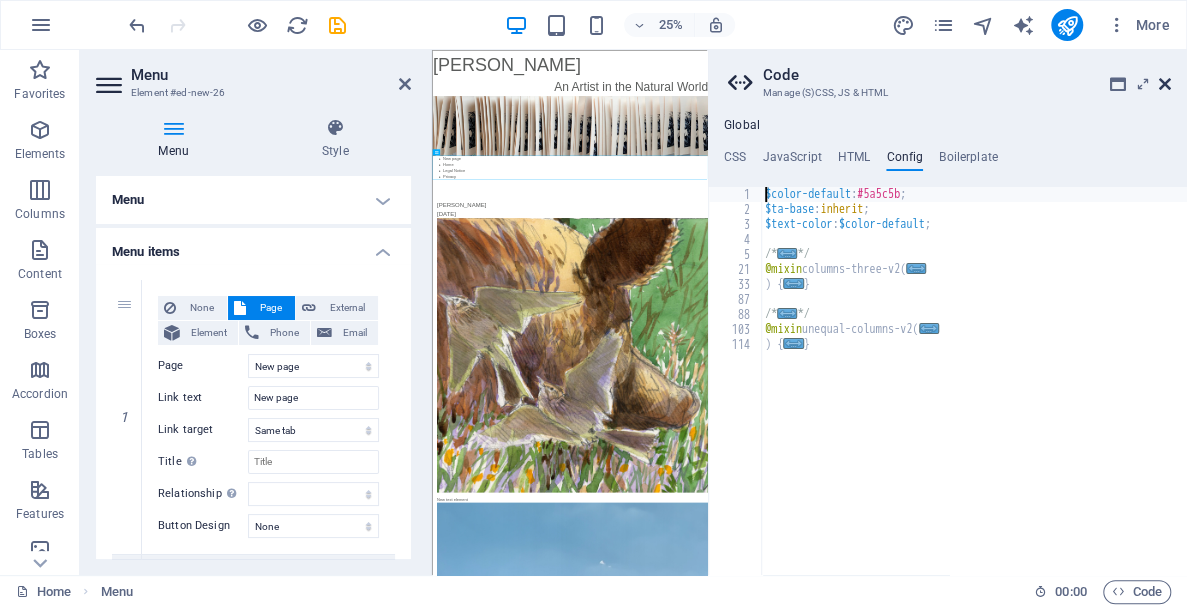 click at bounding box center (1165, 84) 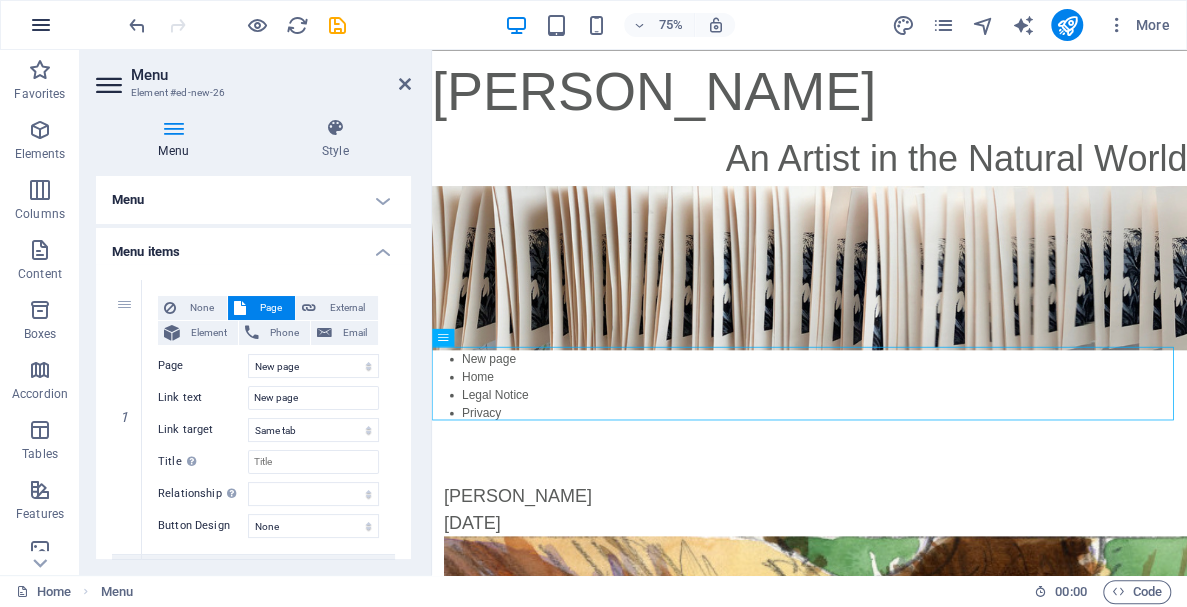 click at bounding box center (41, 25) 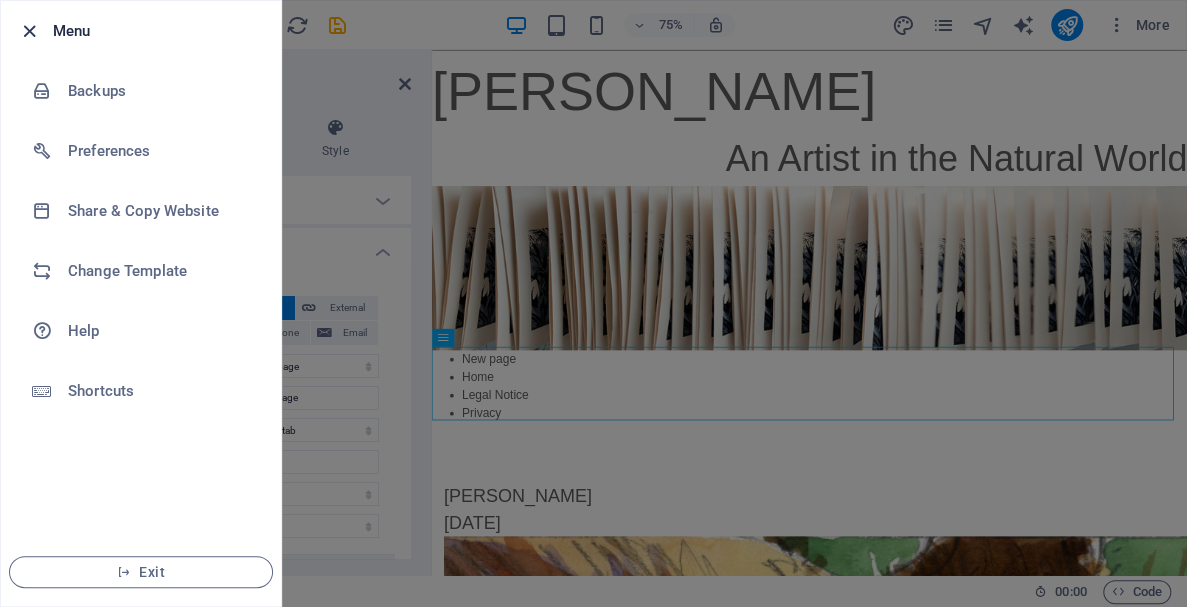 click at bounding box center [29, 31] 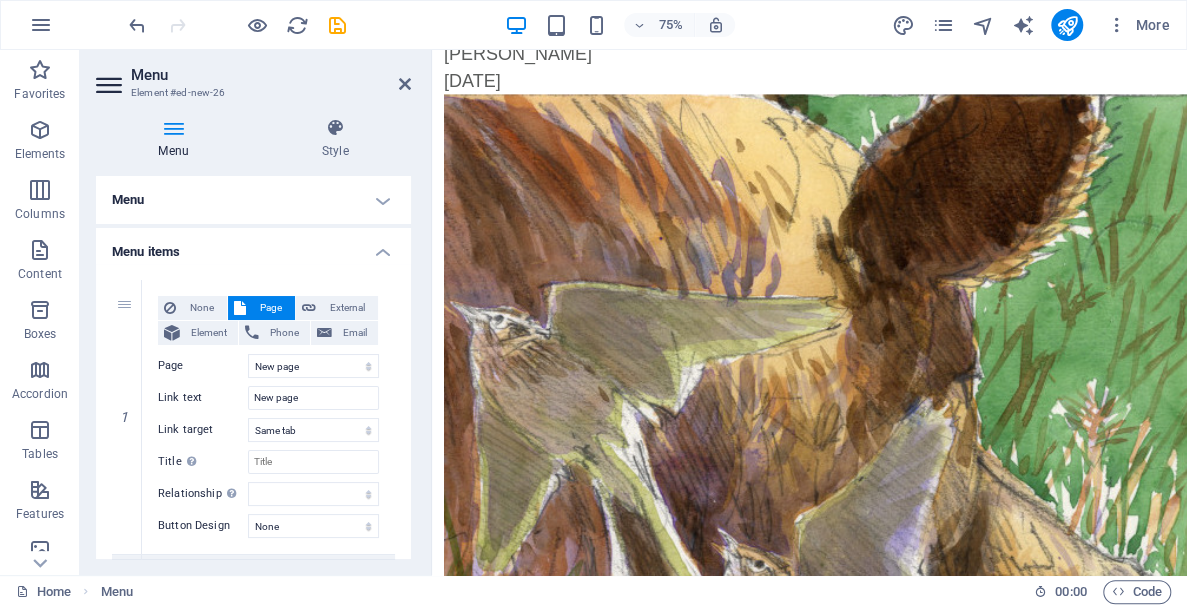 scroll, scrollTop: 618, scrollLeft: 0, axis: vertical 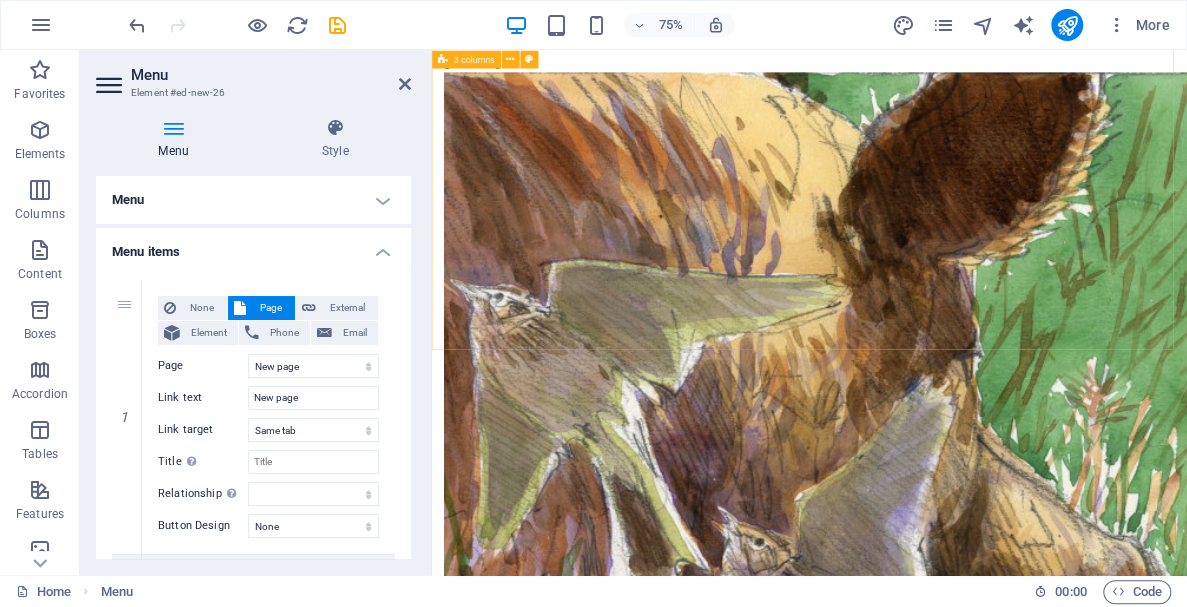 click on "[PERSON_NAME]  [DATE] New text element Drop content here or  Add elements  Paste clipboard" at bounding box center (935, 1148) 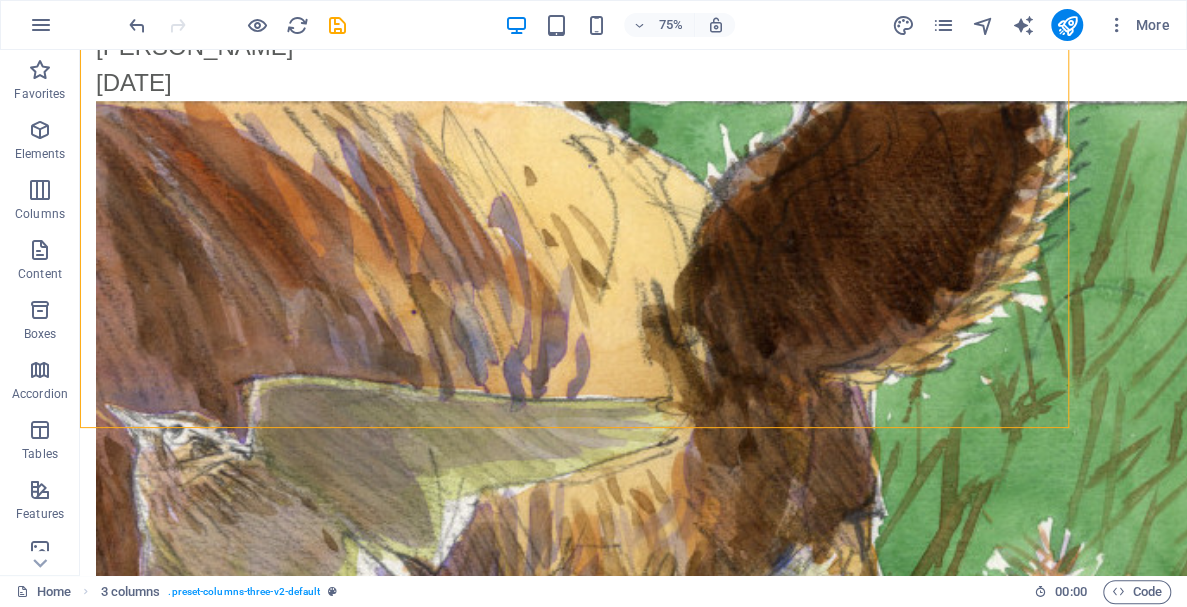 scroll, scrollTop: 639, scrollLeft: 0, axis: vertical 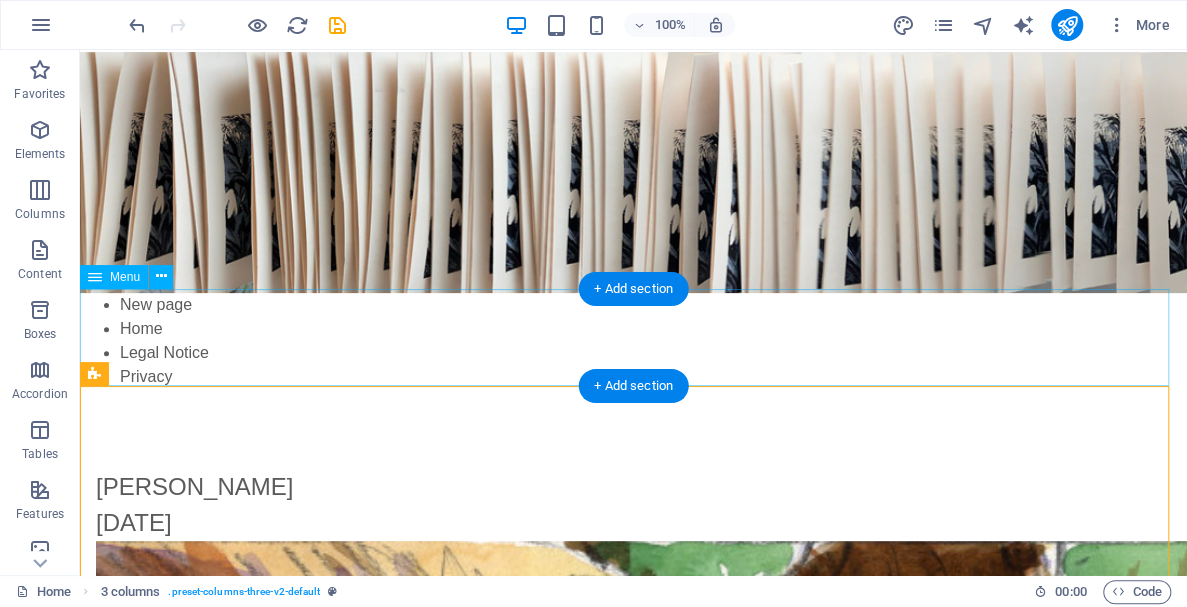 click on "New page Home Legal Notice Privacy" at bounding box center [633, 341] 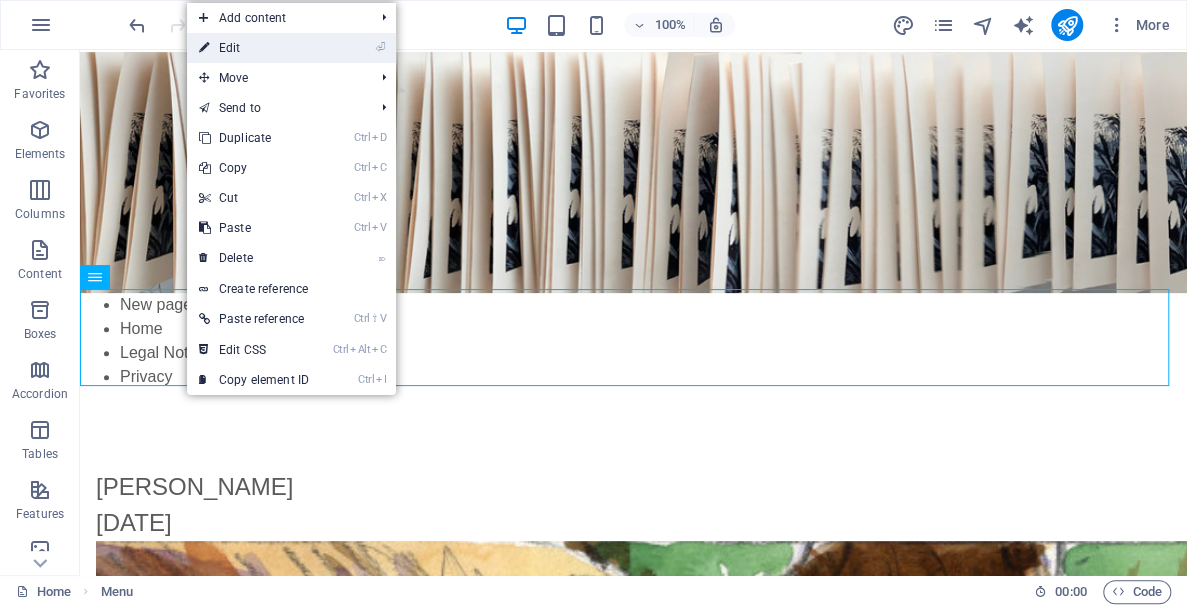 drag, startPoint x: 245, startPoint y: 54, endPoint x: 255, endPoint y: 49, distance: 11.18034 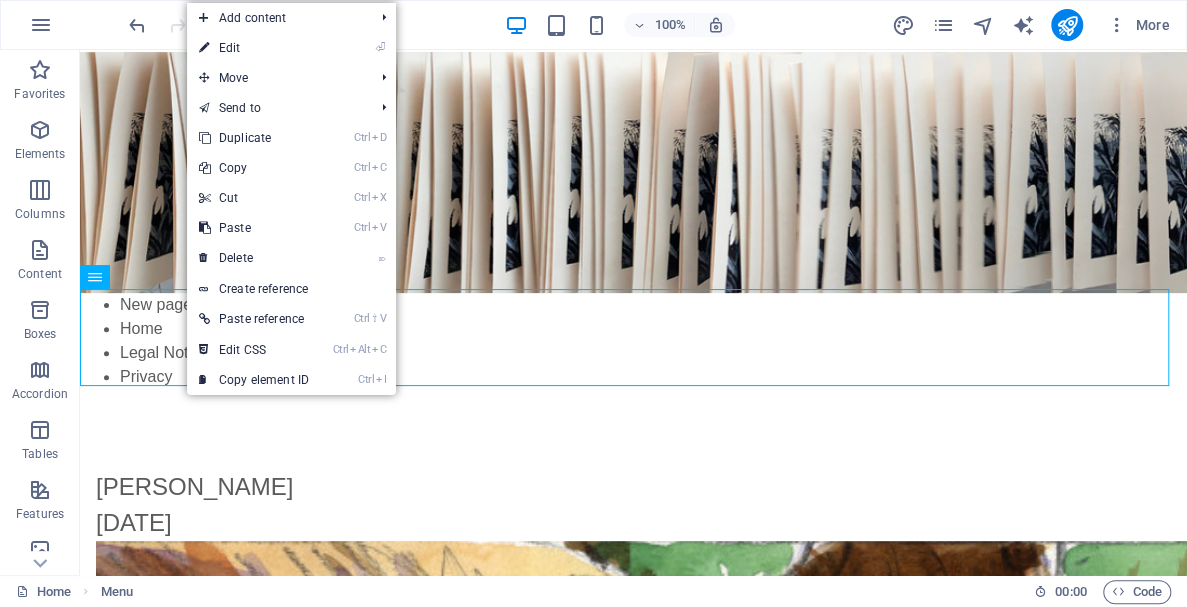 select 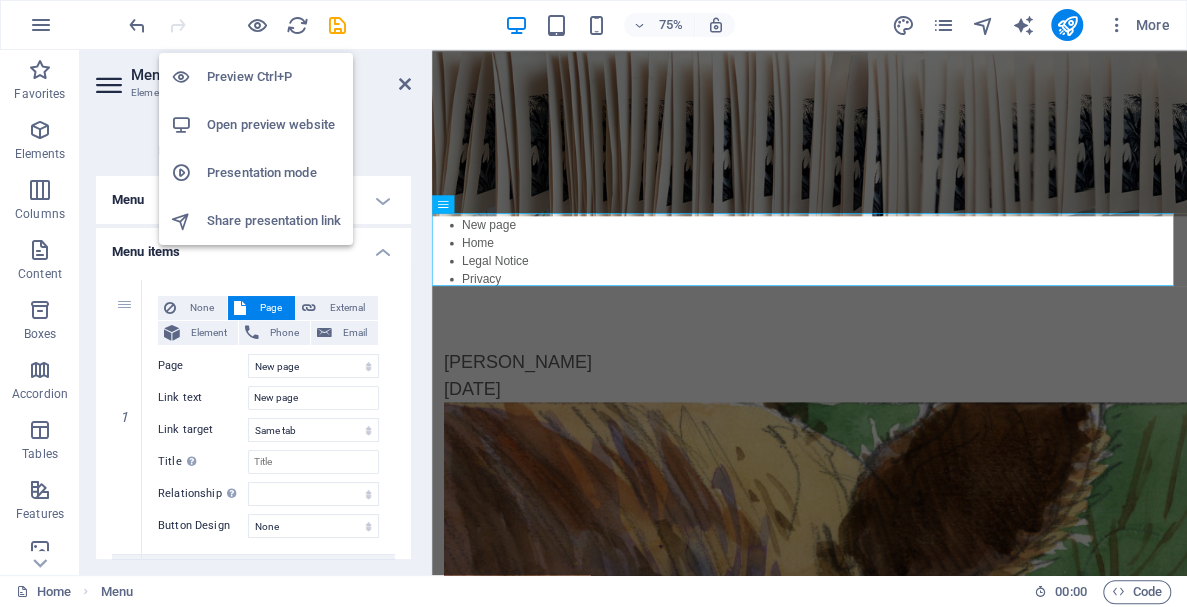 click on "Open preview website" at bounding box center [274, 125] 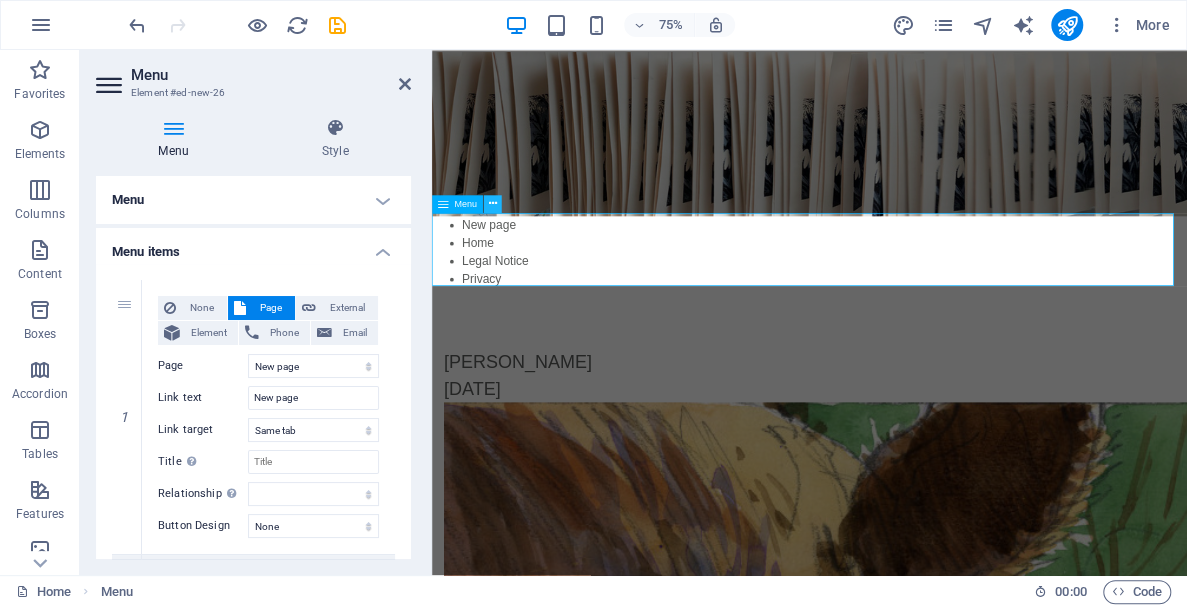 click at bounding box center (493, 204) 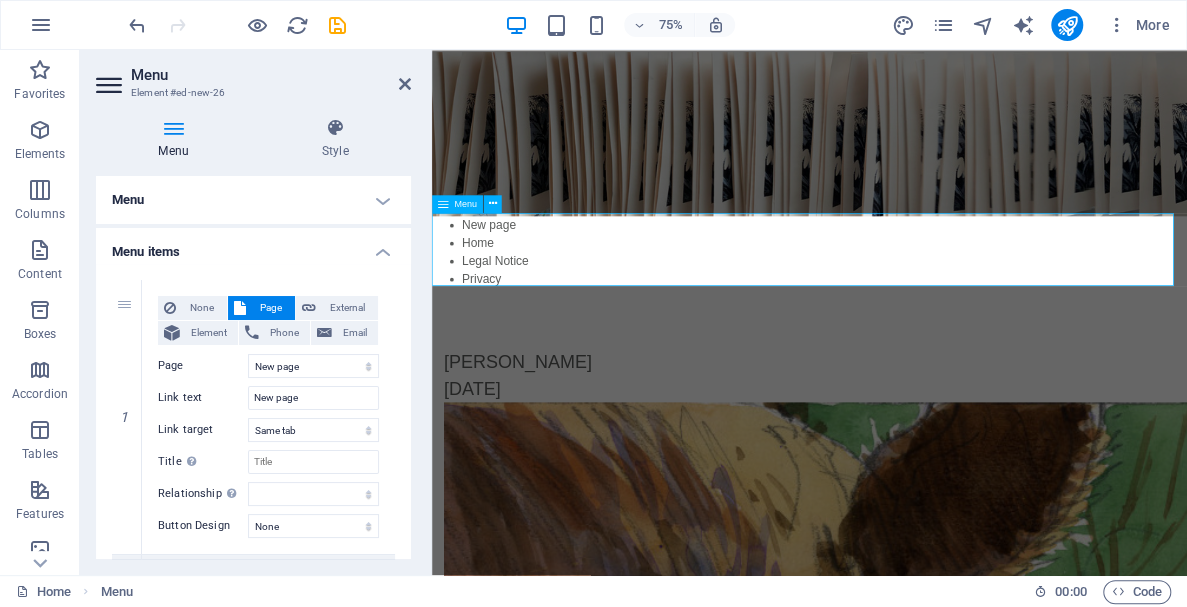 click on "New page Home Legal Notice Privacy" at bounding box center (935, 319) 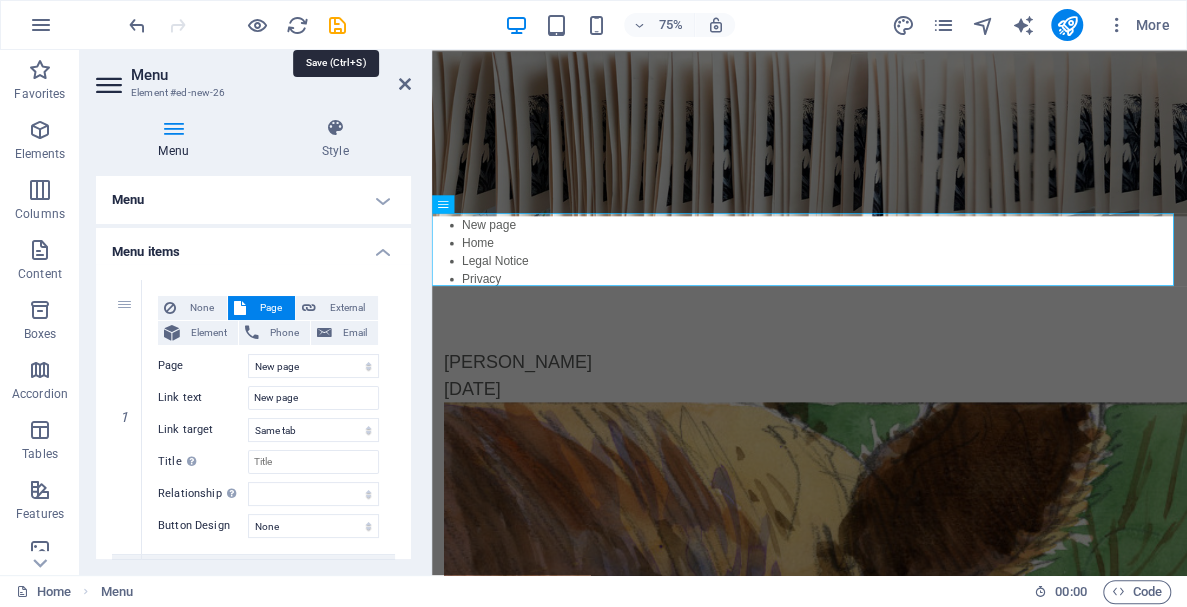 click at bounding box center [337, 25] 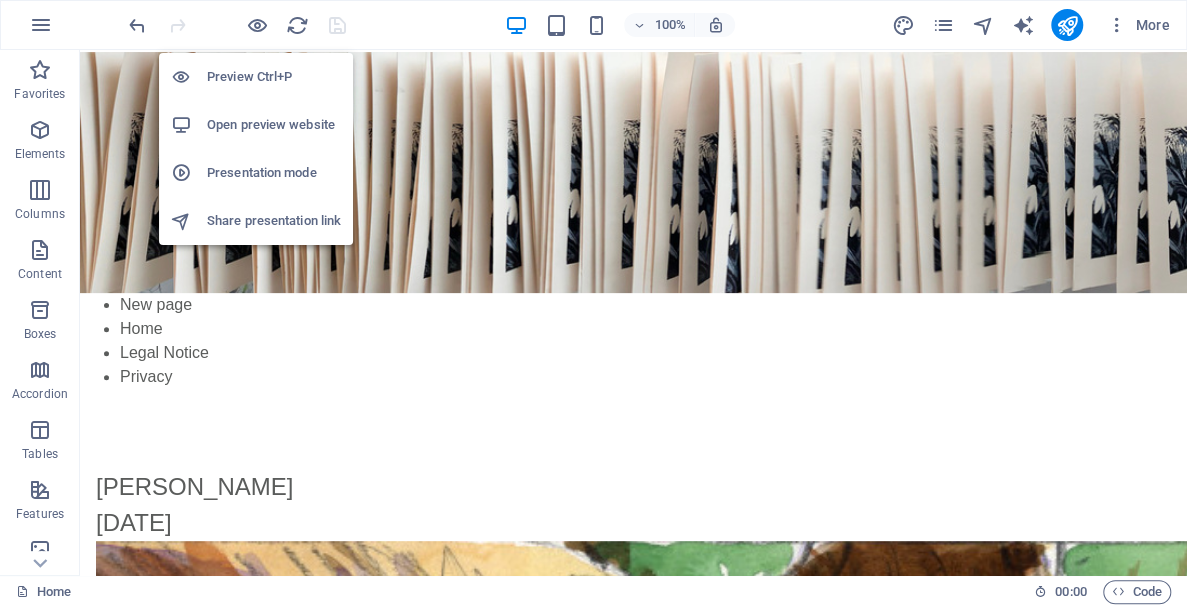 click on "Open preview website" at bounding box center [274, 125] 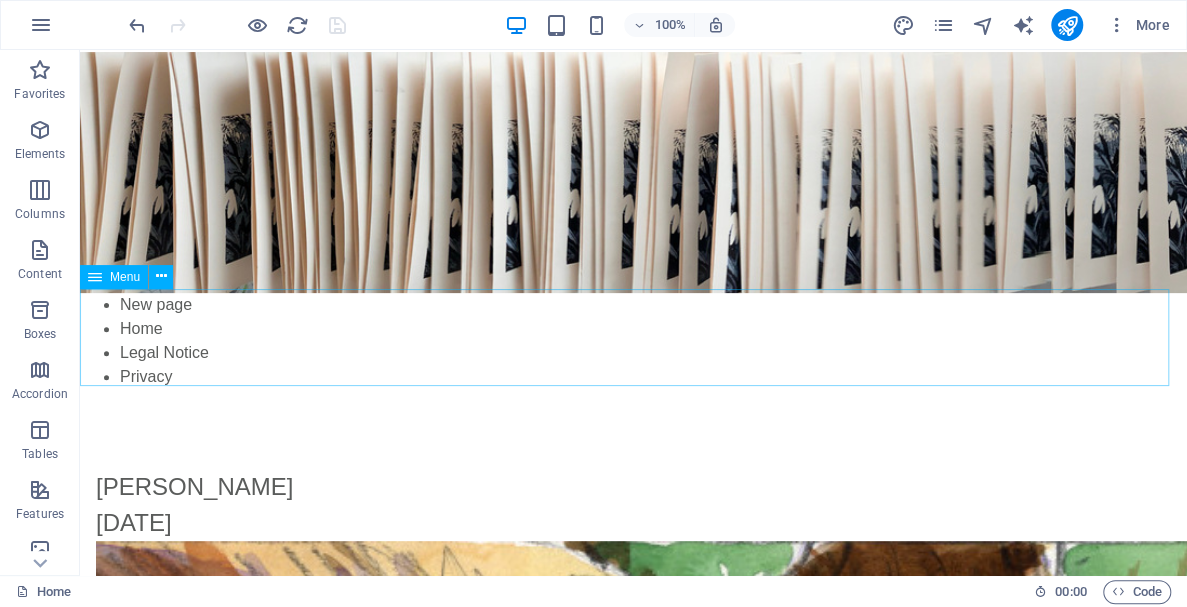 click at bounding box center (95, 277) 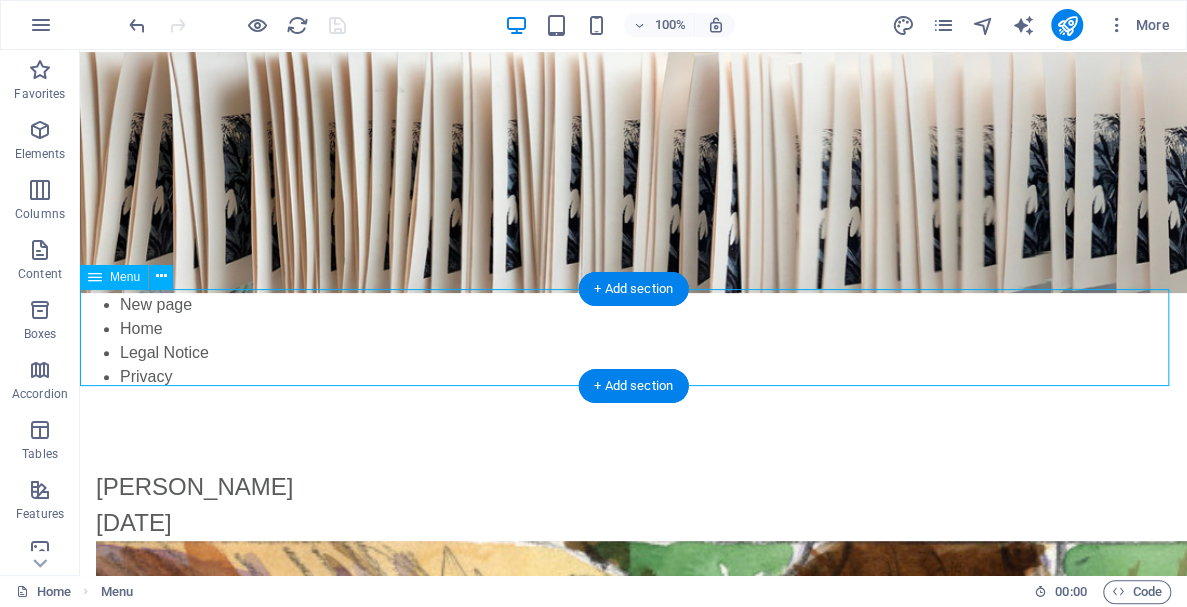 click on "New page Home Legal Notice Privacy" at bounding box center [633, 341] 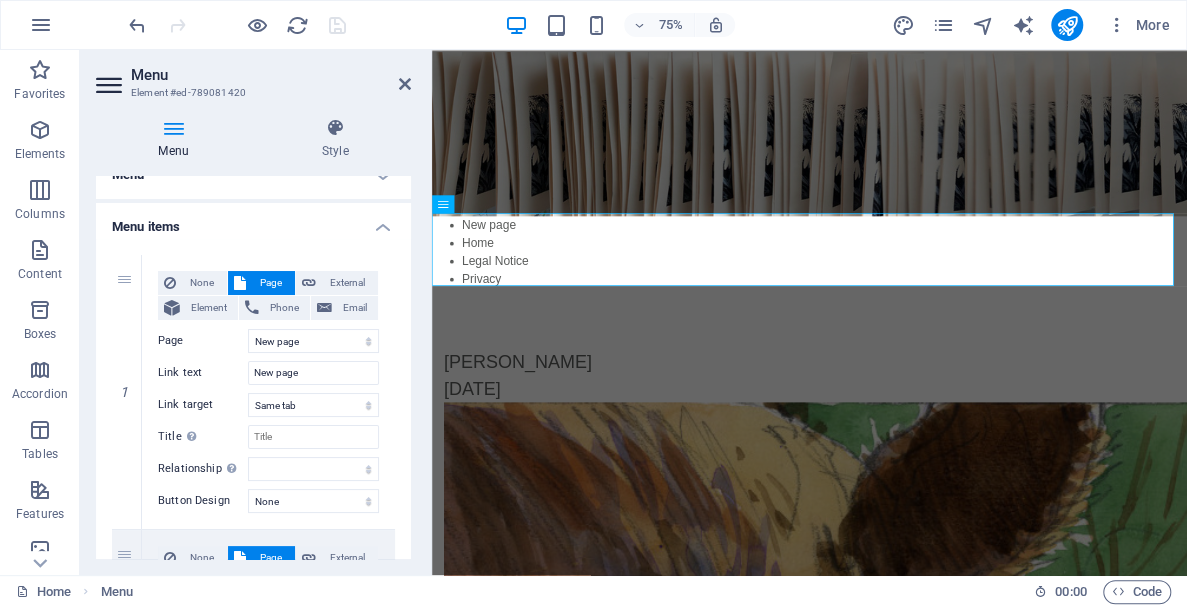 scroll, scrollTop: 0, scrollLeft: 0, axis: both 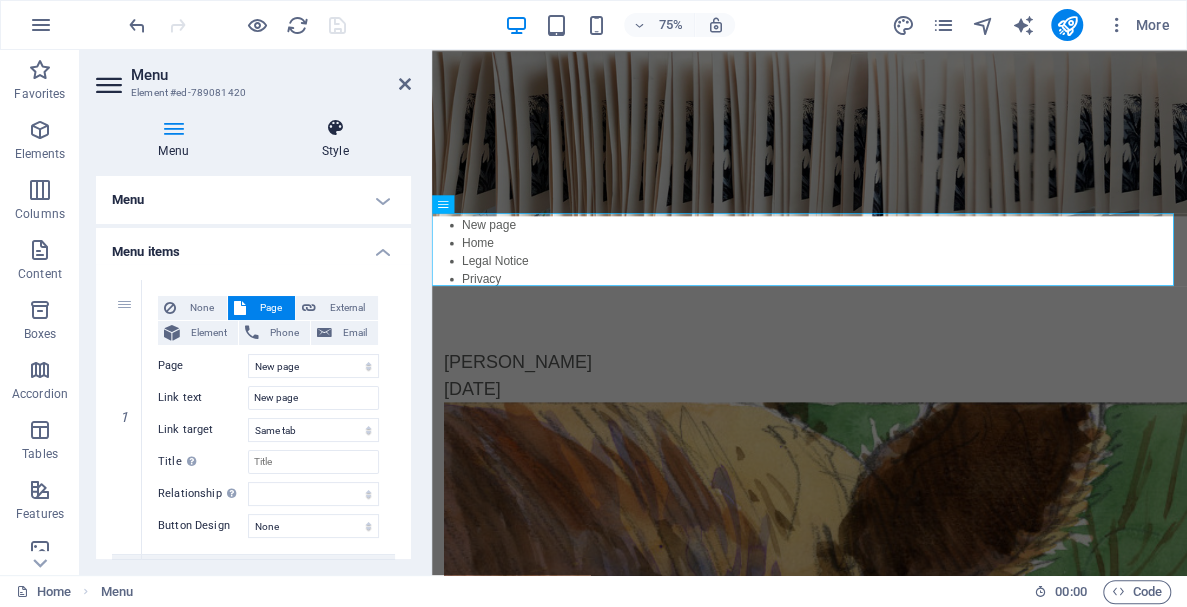 click at bounding box center [335, 128] 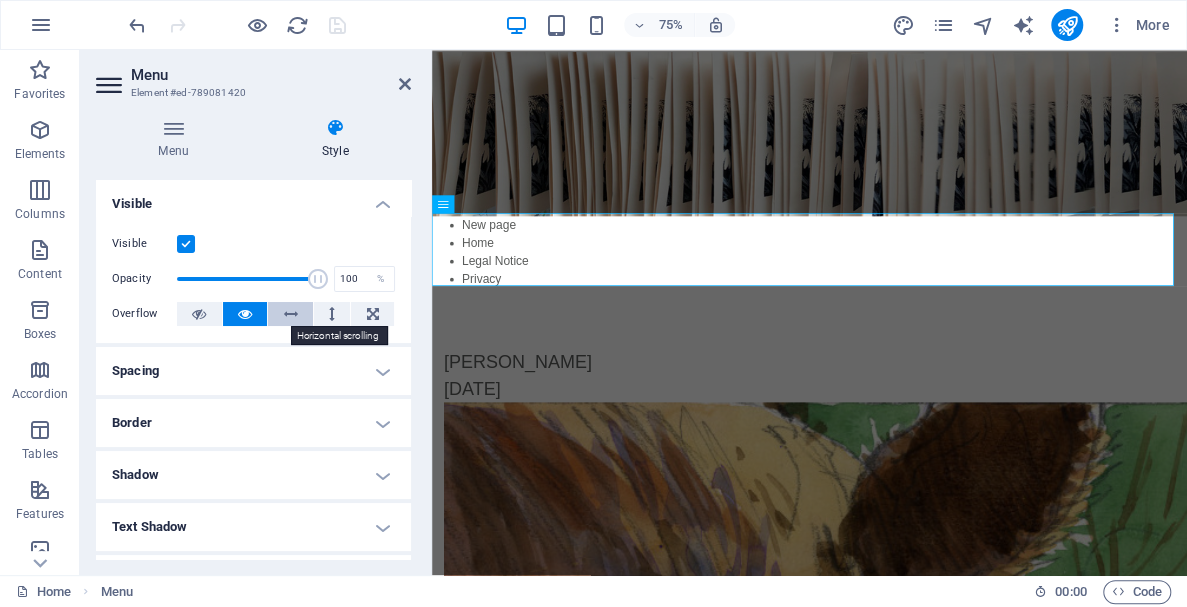 click at bounding box center (291, 314) 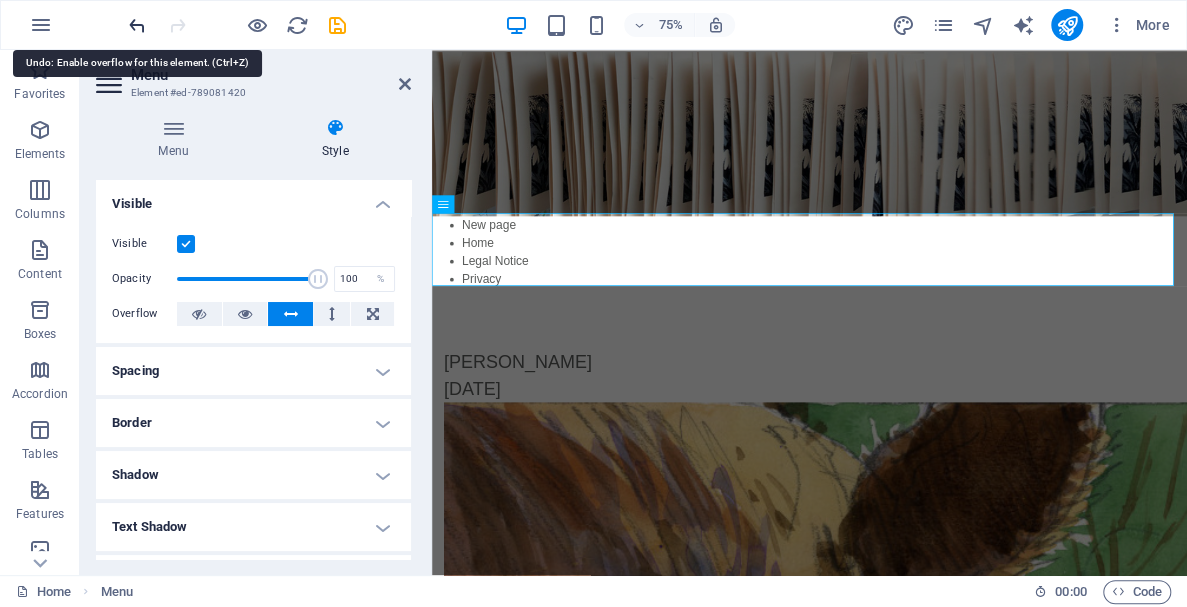 click at bounding box center (137, 25) 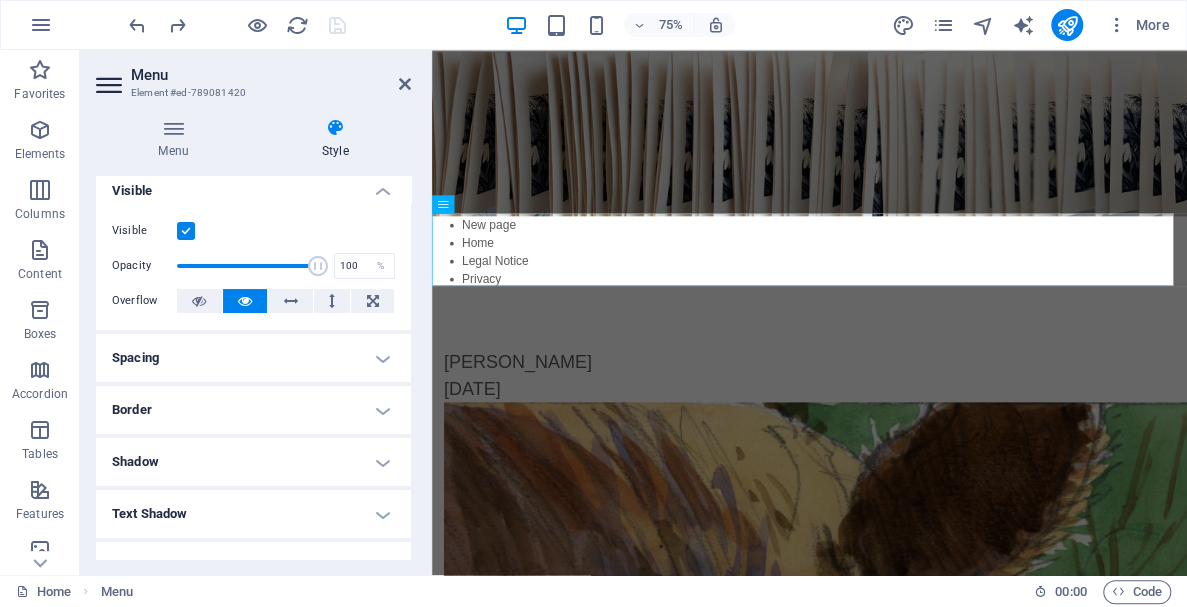 scroll, scrollTop: 0, scrollLeft: 0, axis: both 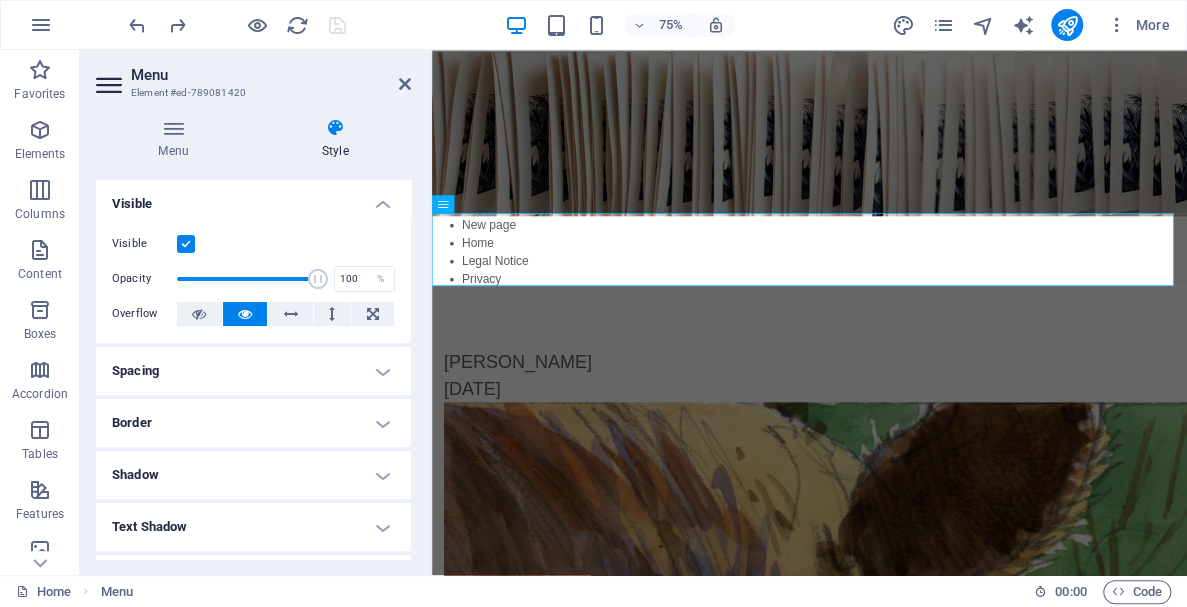 click on "Spacing" at bounding box center [253, 371] 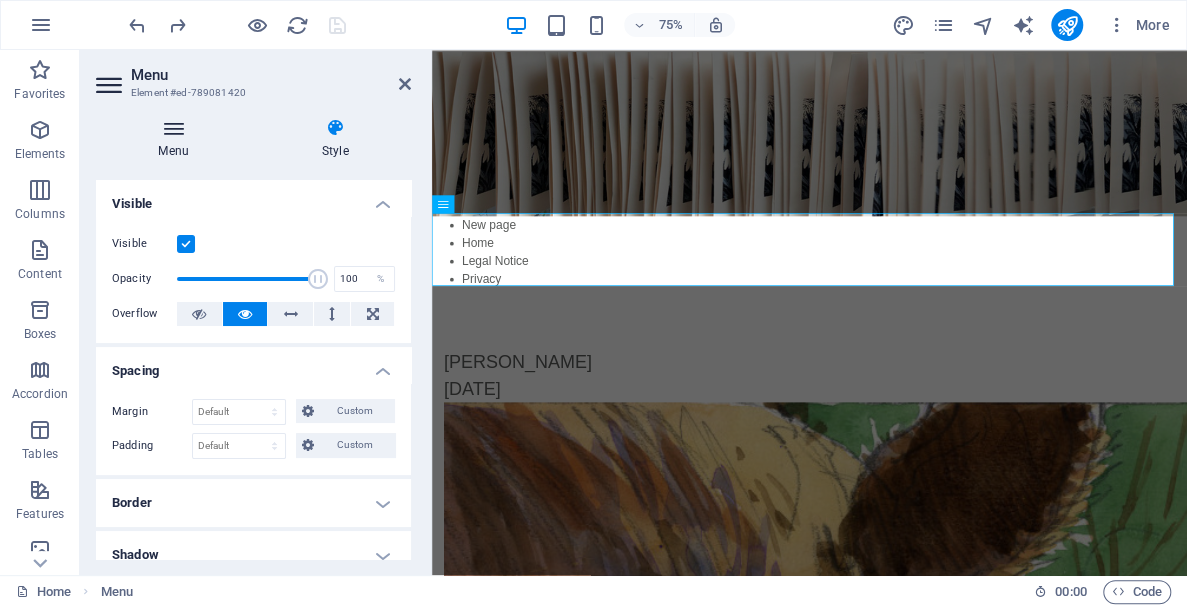click at bounding box center (173, 128) 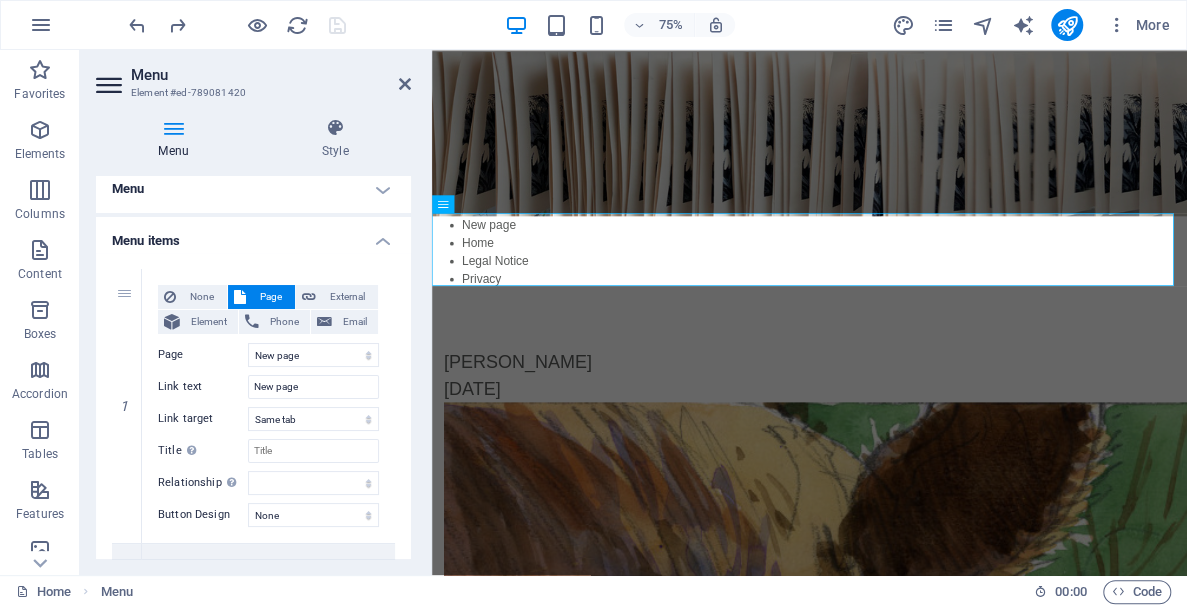 scroll, scrollTop: 0, scrollLeft: 0, axis: both 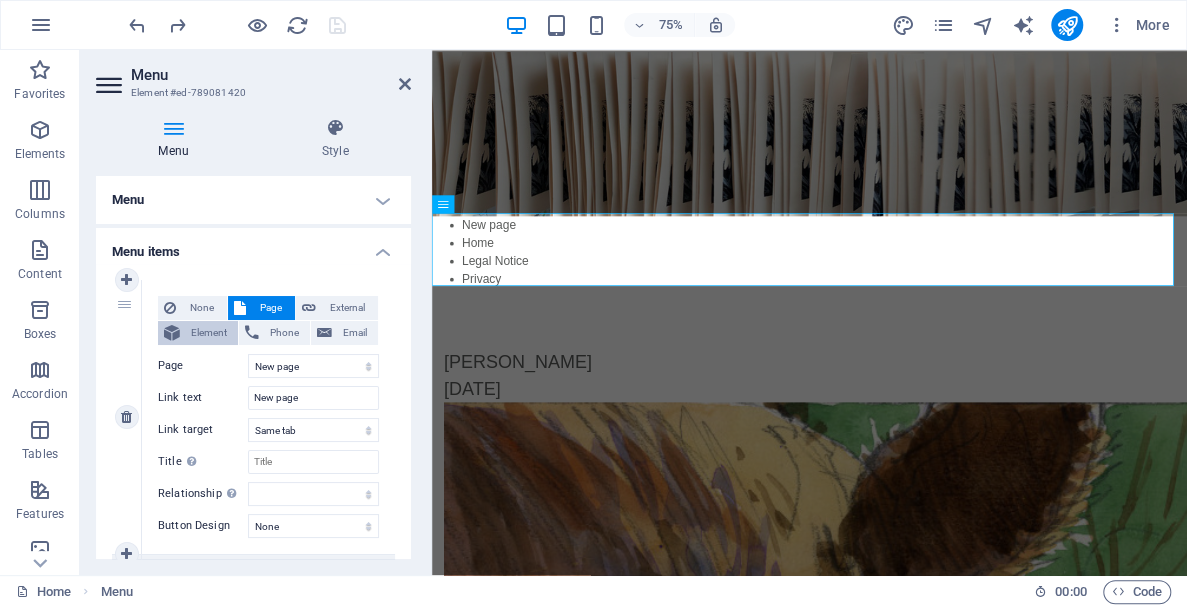 click on "Element" at bounding box center [209, 333] 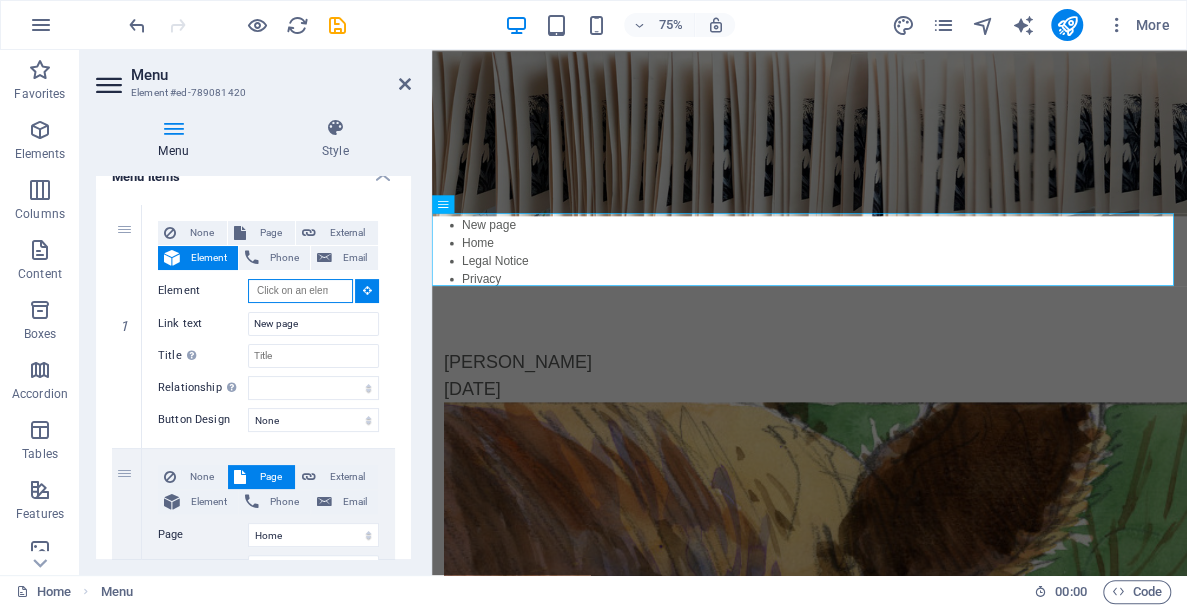 scroll, scrollTop: 103, scrollLeft: 0, axis: vertical 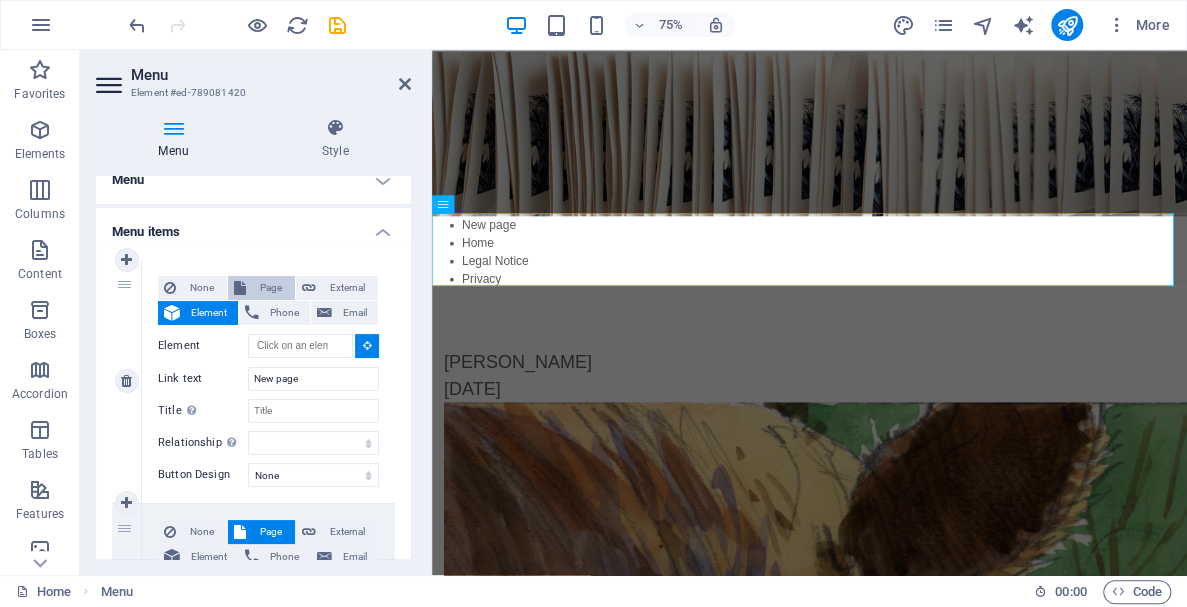 click on "Page" at bounding box center [270, 288] 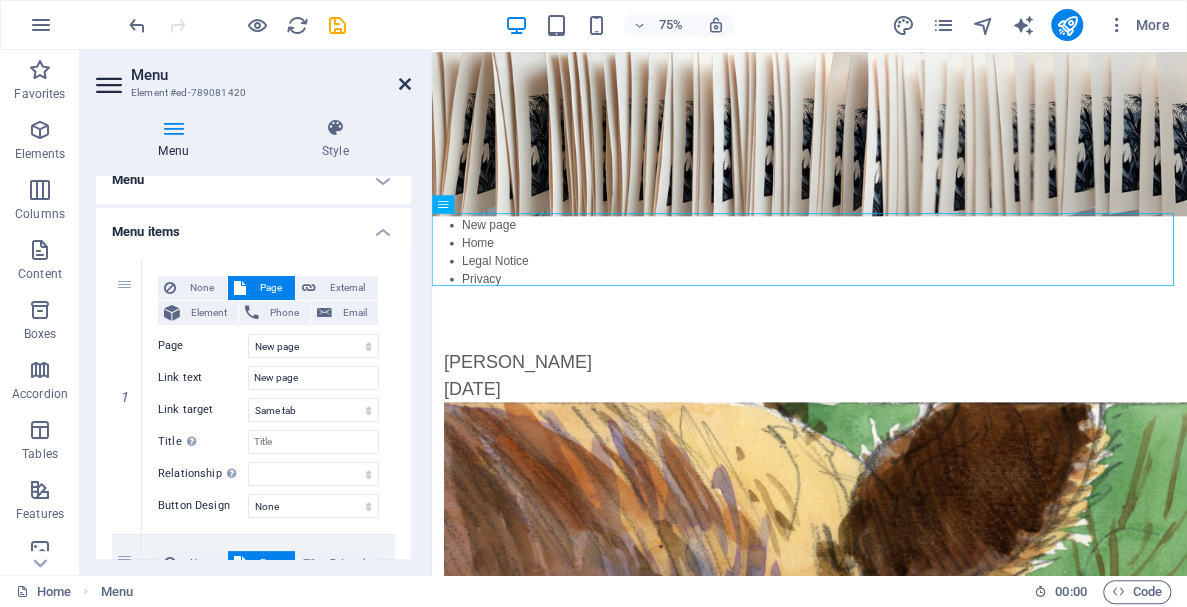 click at bounding box center [405, 84] 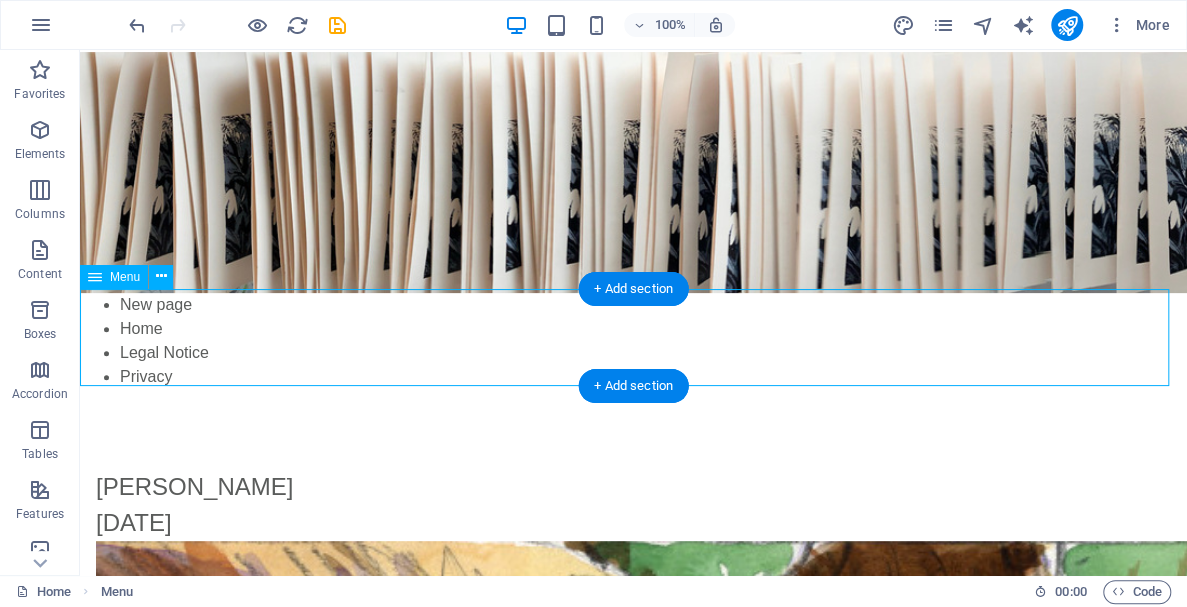click on "New page Home Legal Notice Privacy" at bounding box center [633, 341] 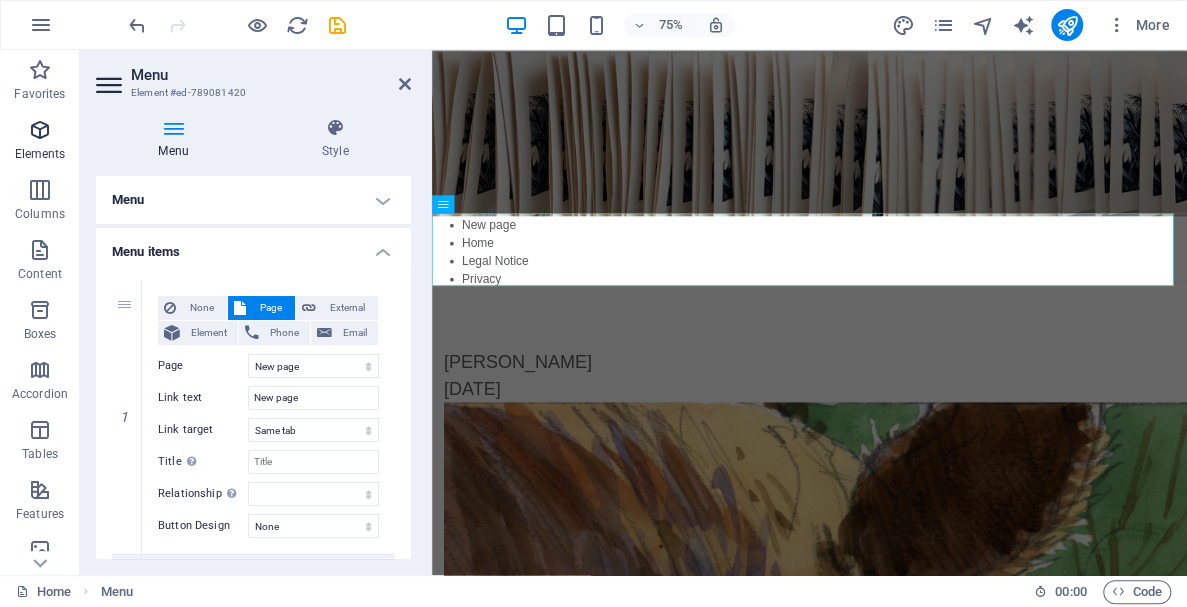 click at bounding box center (40, 130) 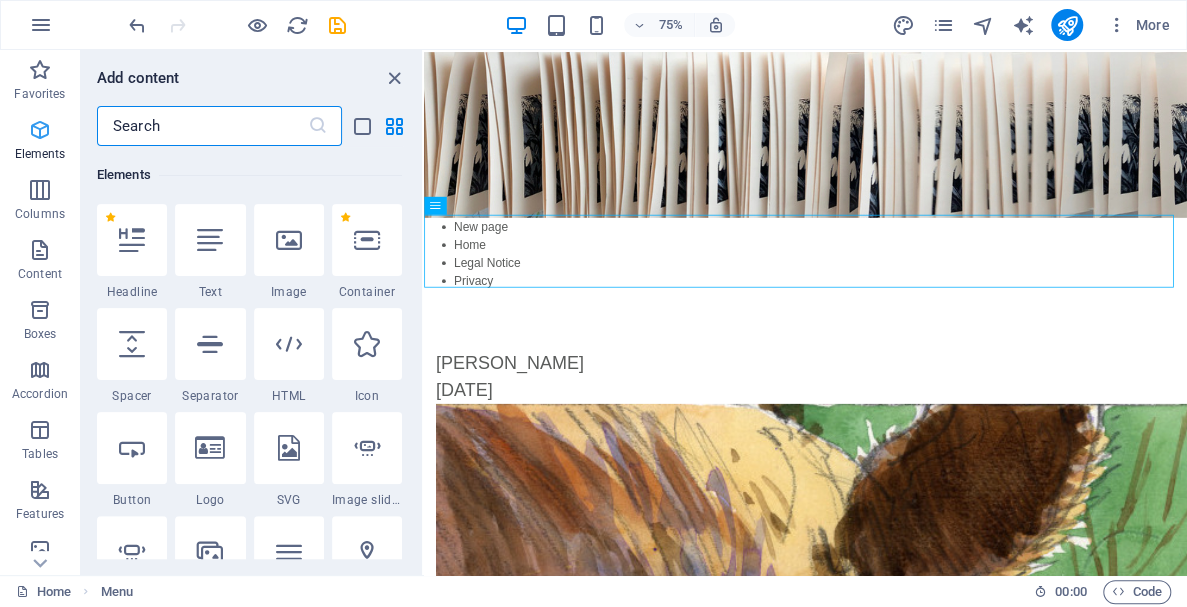 scroll, scrollTop: 213, scrollLeft: 0, axis: vertical 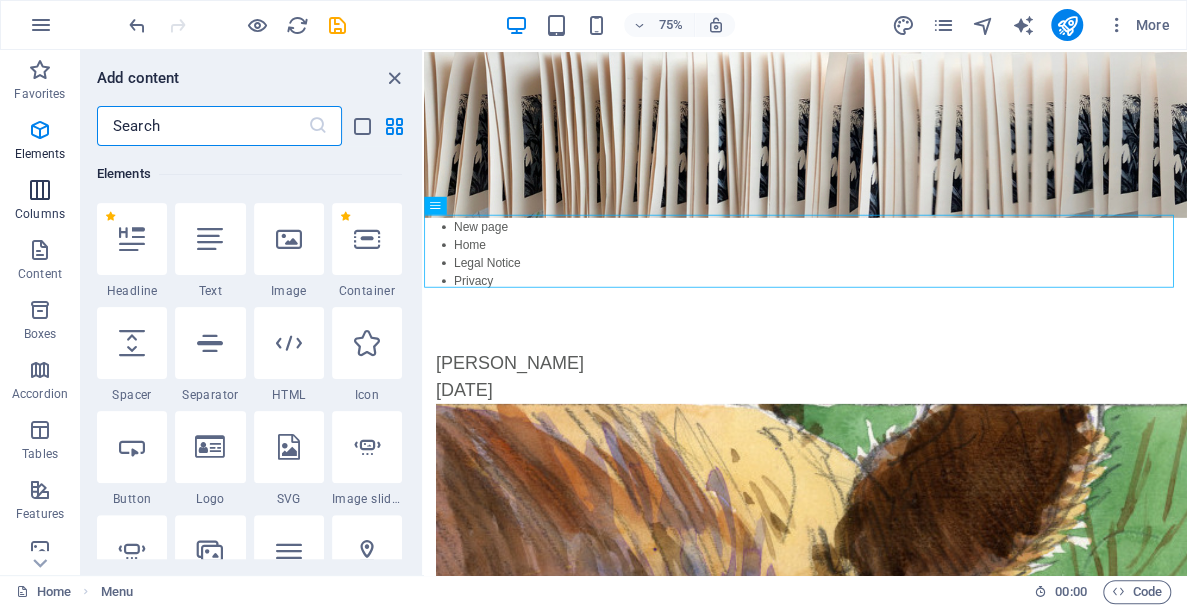 click at bounding box center [40, 190] 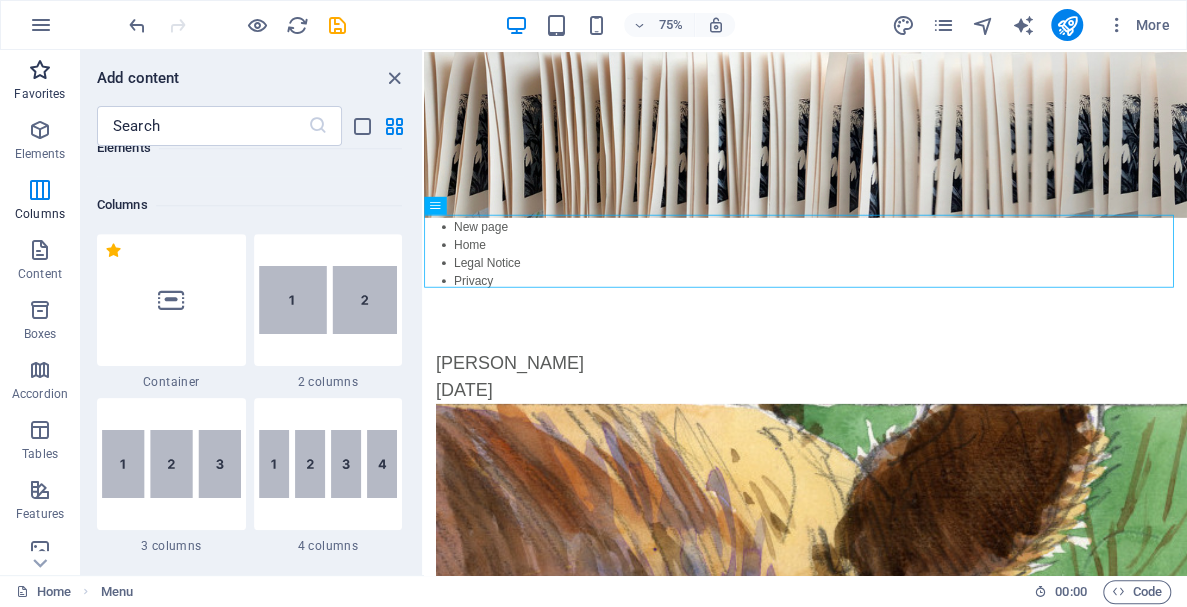 scroll, scrollTop: 990, scrollLeft: 0, axis: vertical 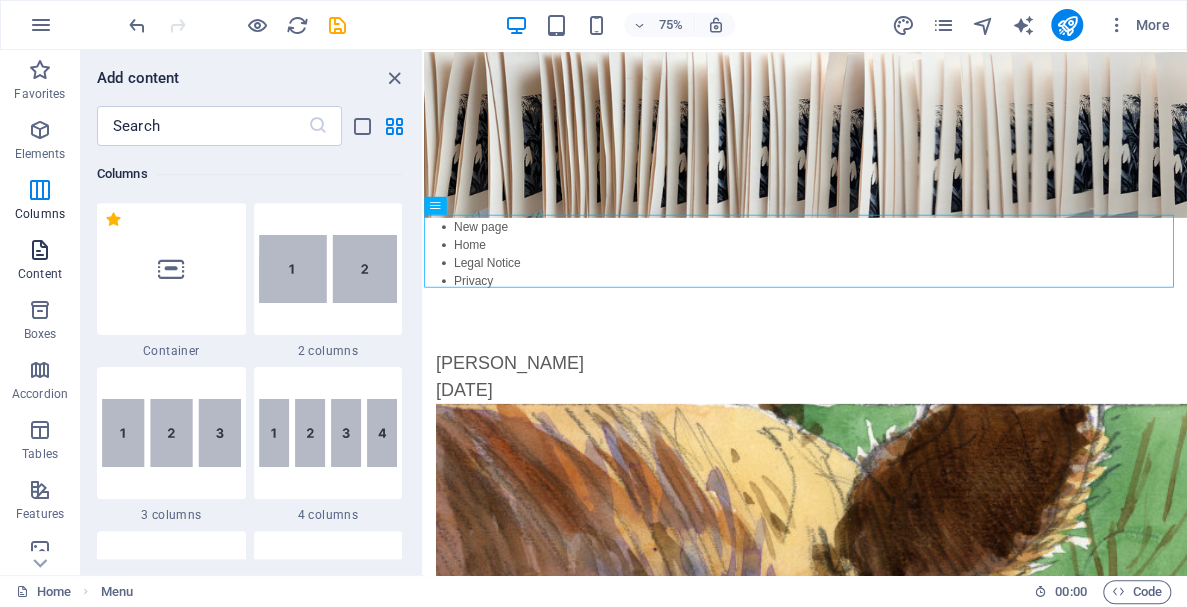 click at bounding box center (40, 250) 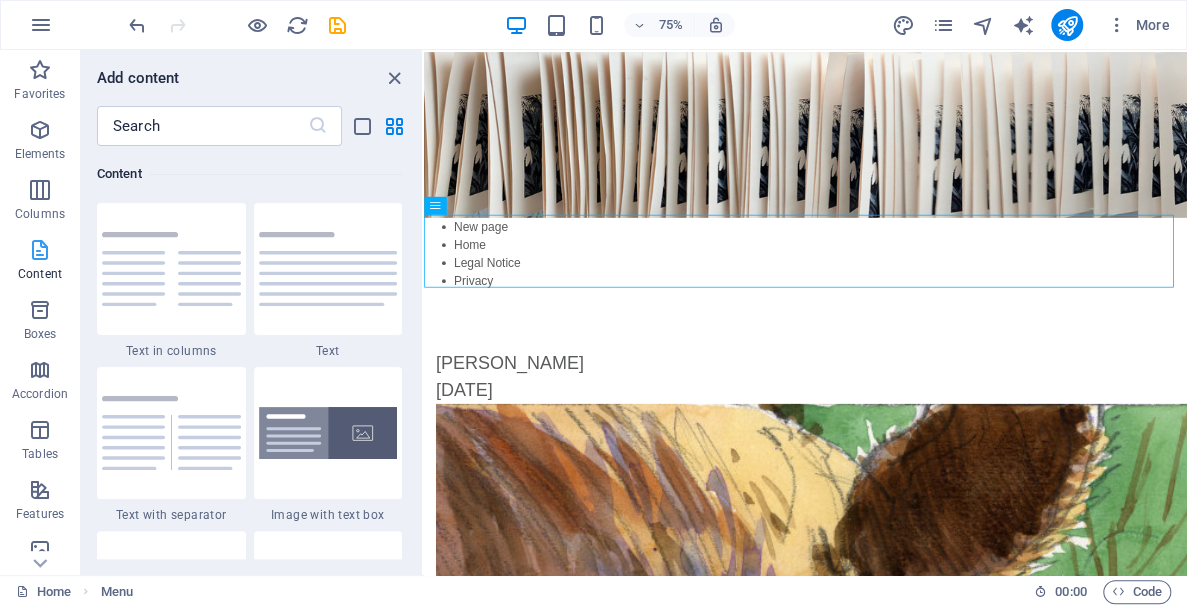 scroll, scrollTop: 3499, scrollLeft: 0, axis: vertical 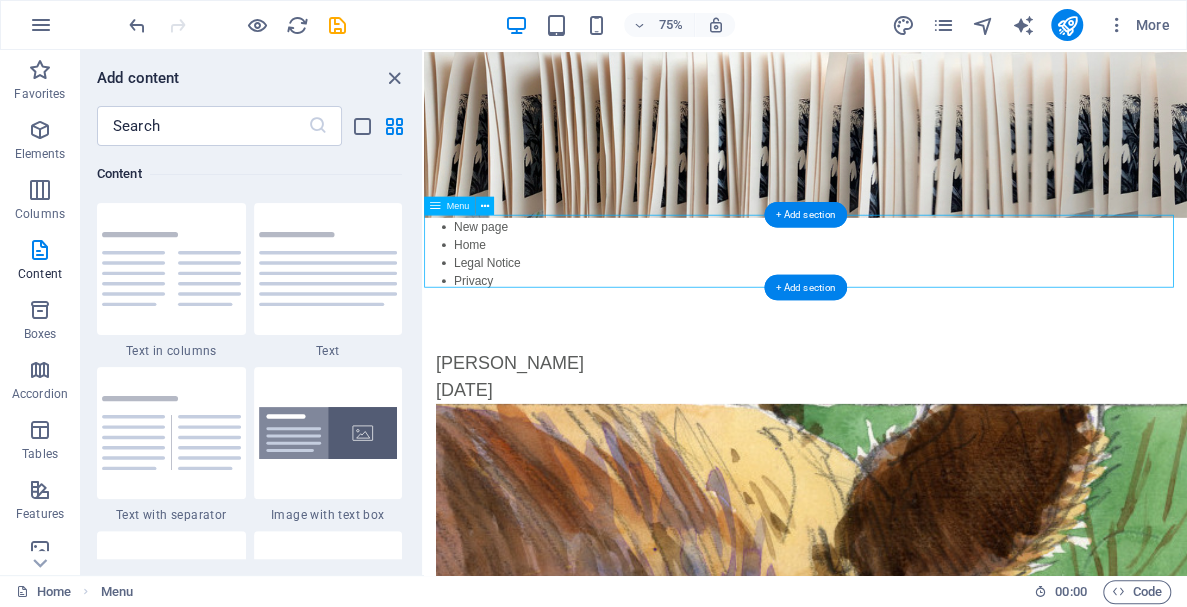 click on "New page Home Legal Notice Privacy" at bounding box center [932, 321] 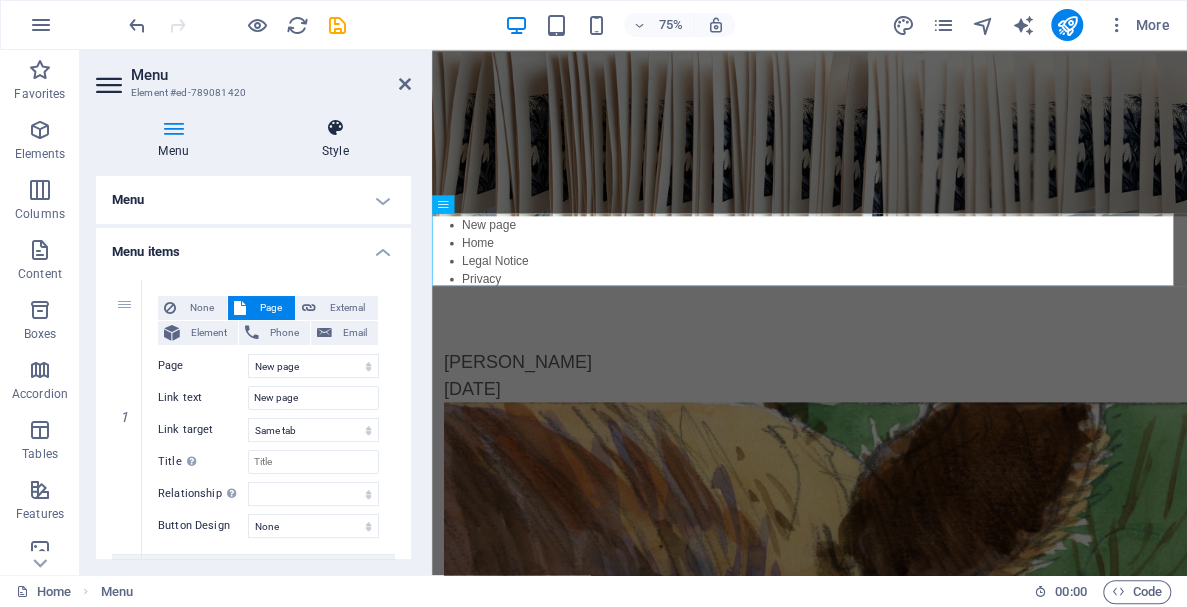 click at bounding box center [335, 128] 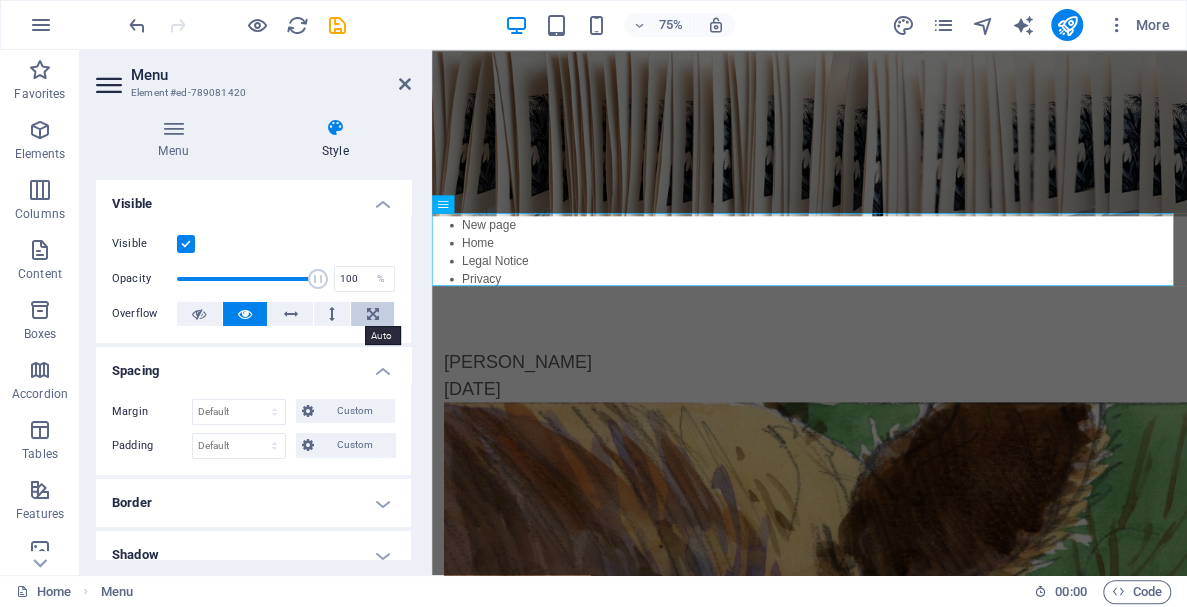 click at bounding box center [373, 314] 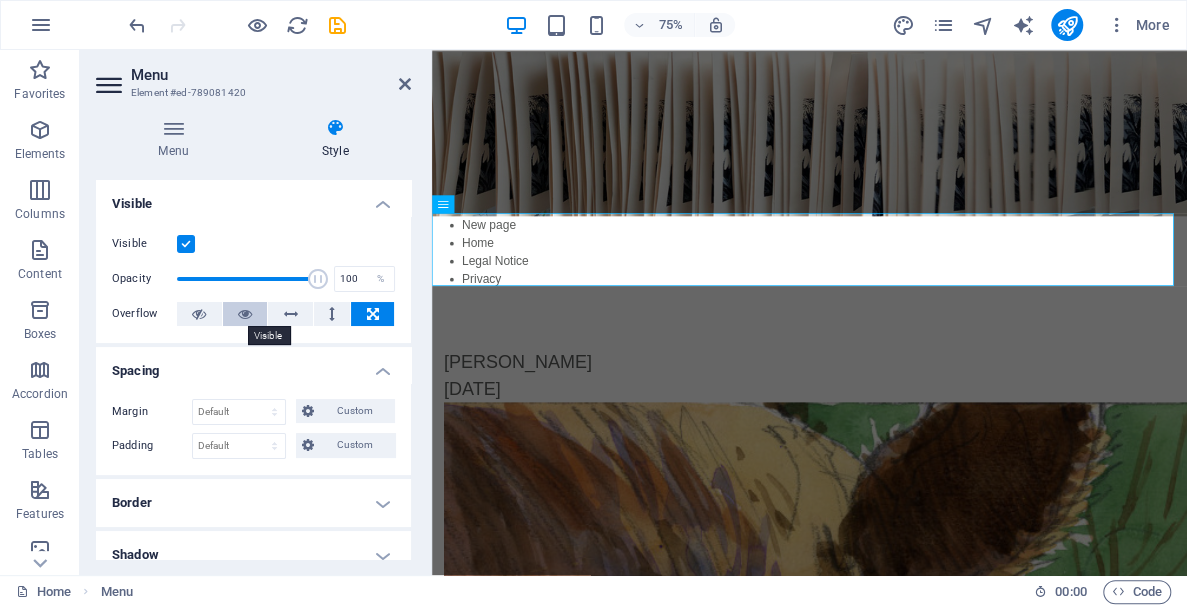 click at bounding box center (245, 314) 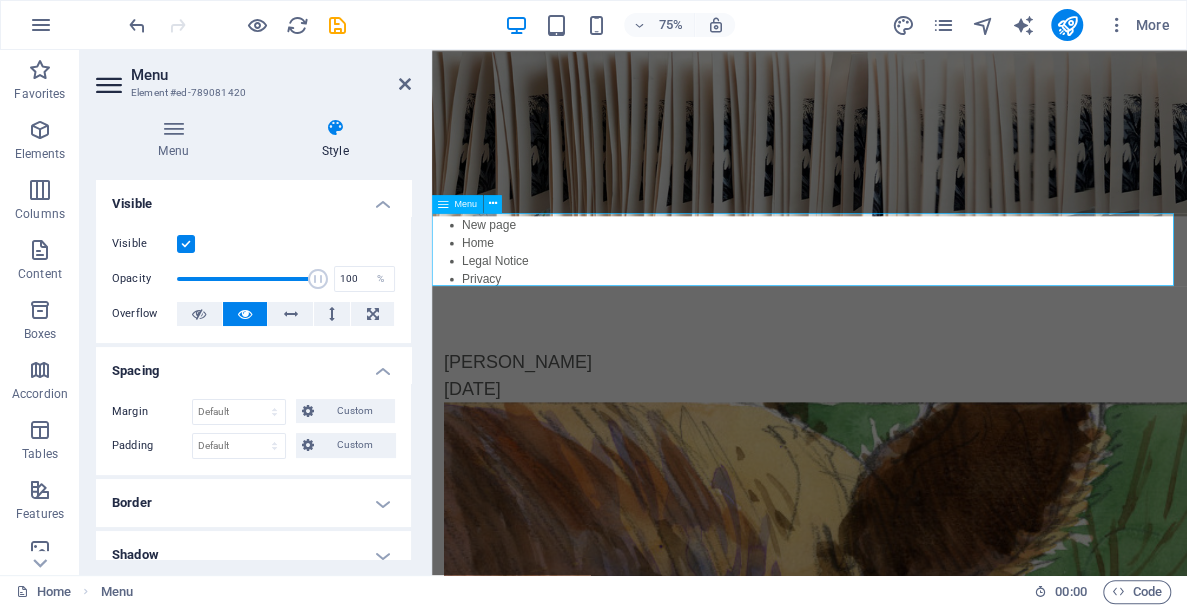 click on "New page Home Legal Notice Privacy" at bounding box center (935, 319) 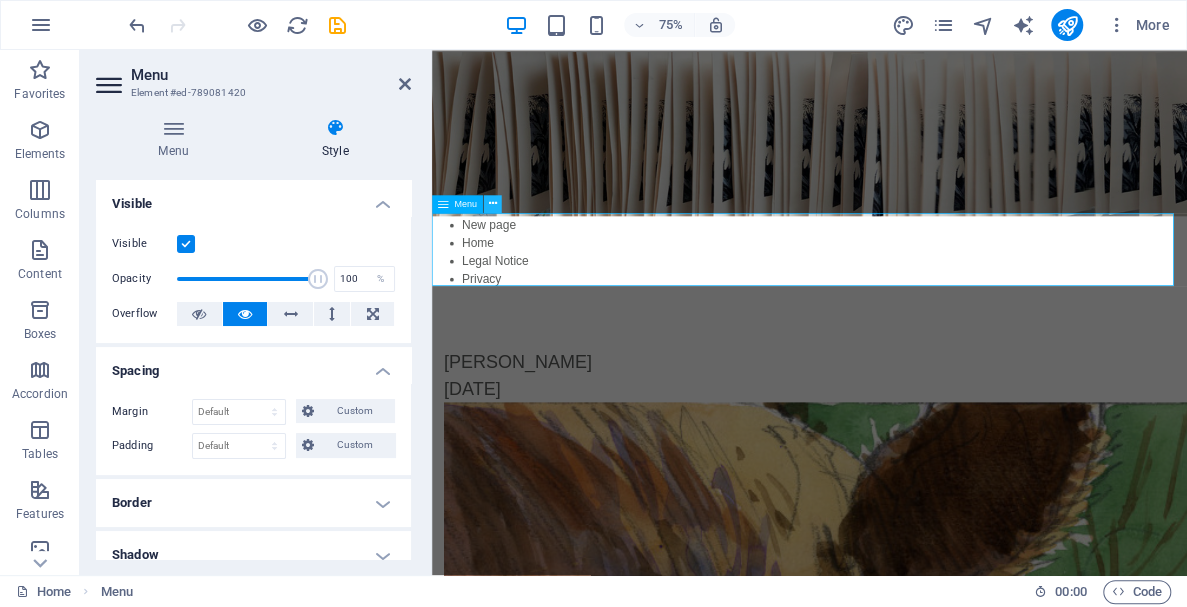 click at bounding box center [493, 204] 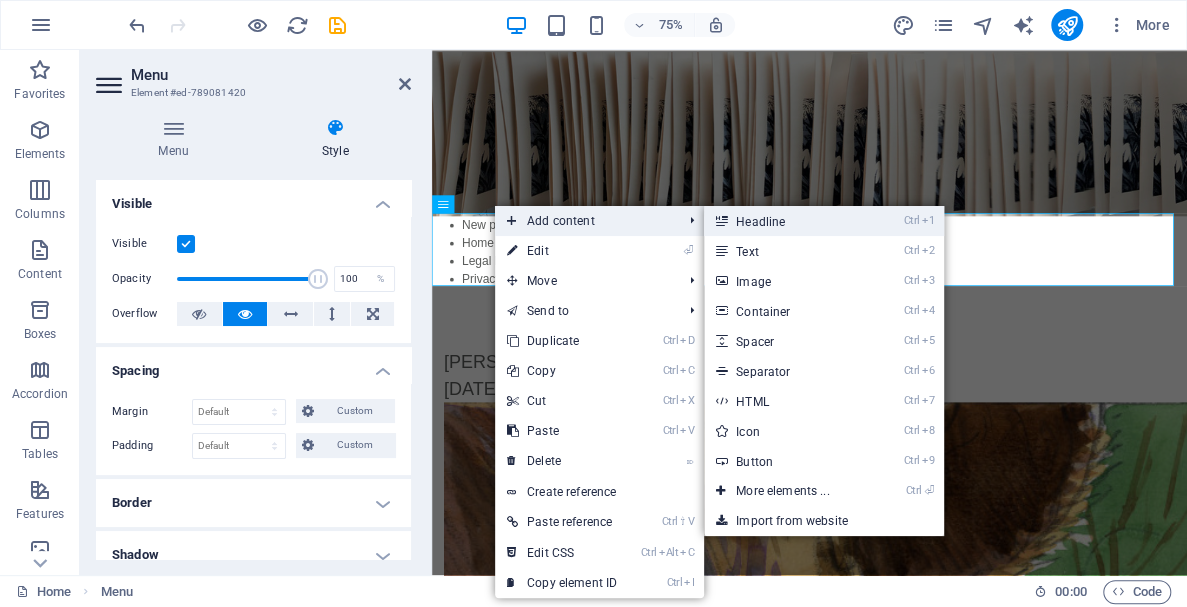 drag, startPoint x: 776, startPoint y: 220, endPoint x: 459, endPoint y: 226, distance: 317.05676 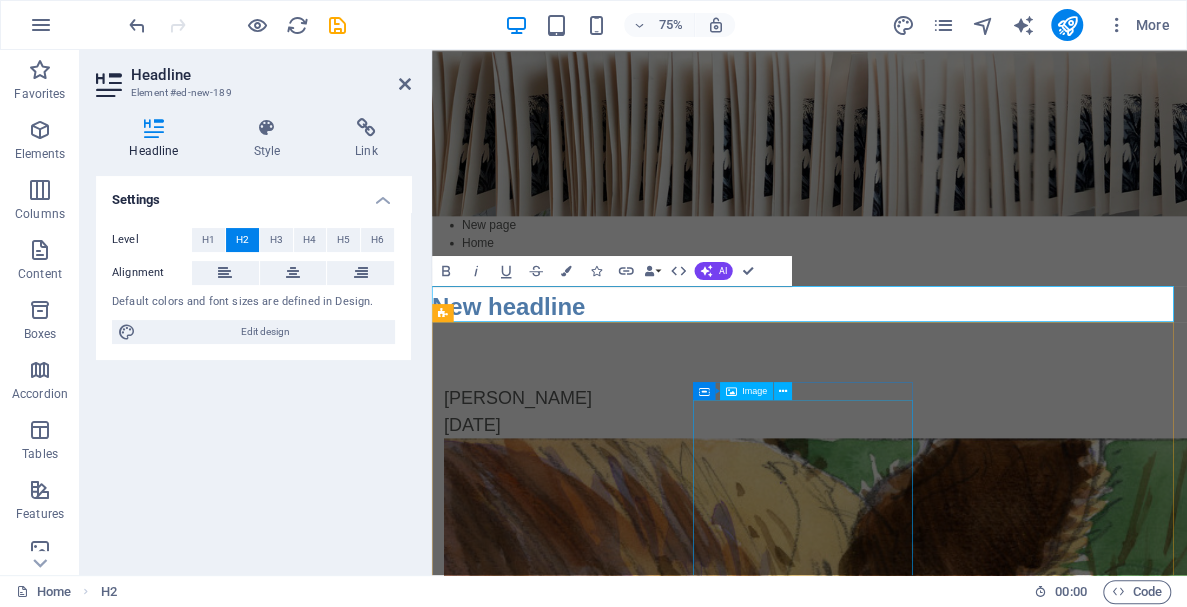 type 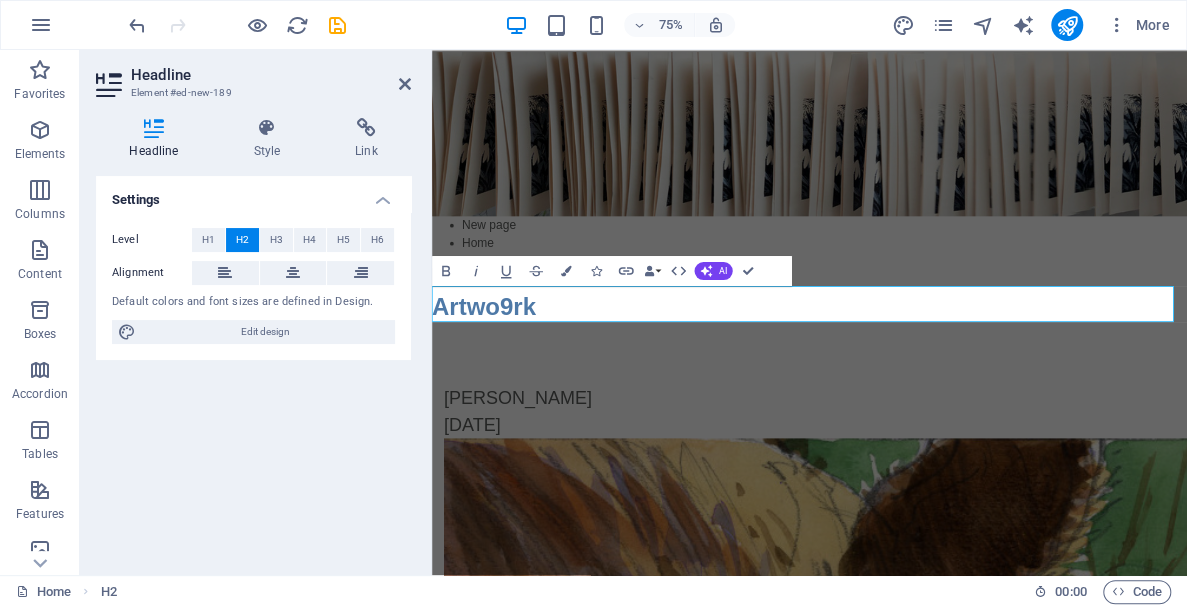 click on "Artwo9rk" at bounding box center (935, 391) 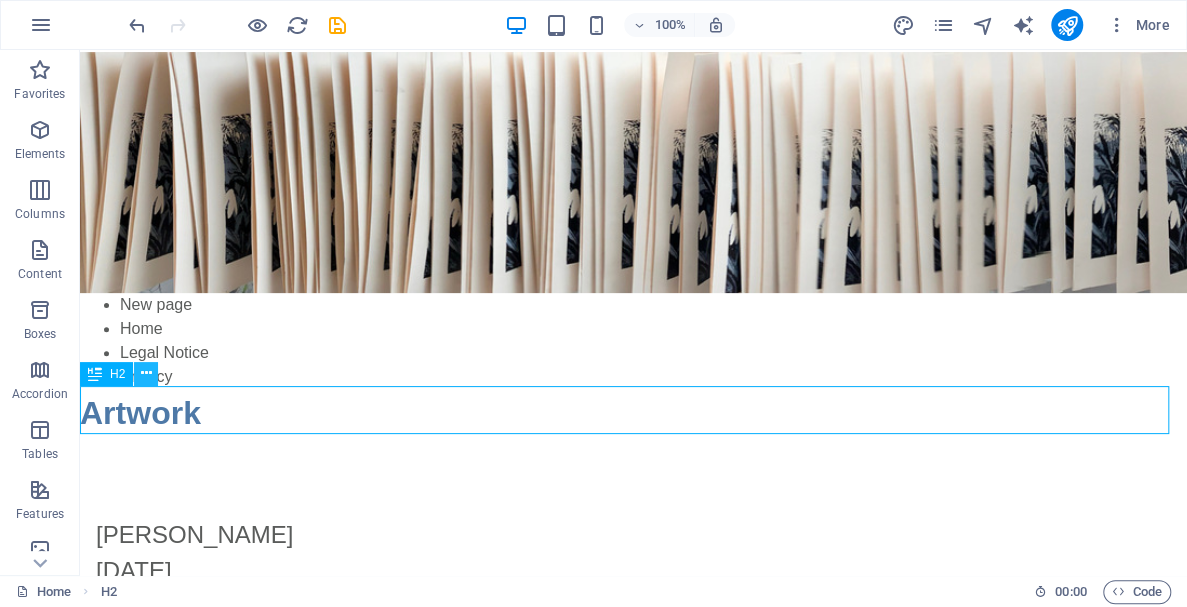 click at bounding box center [146, 373] 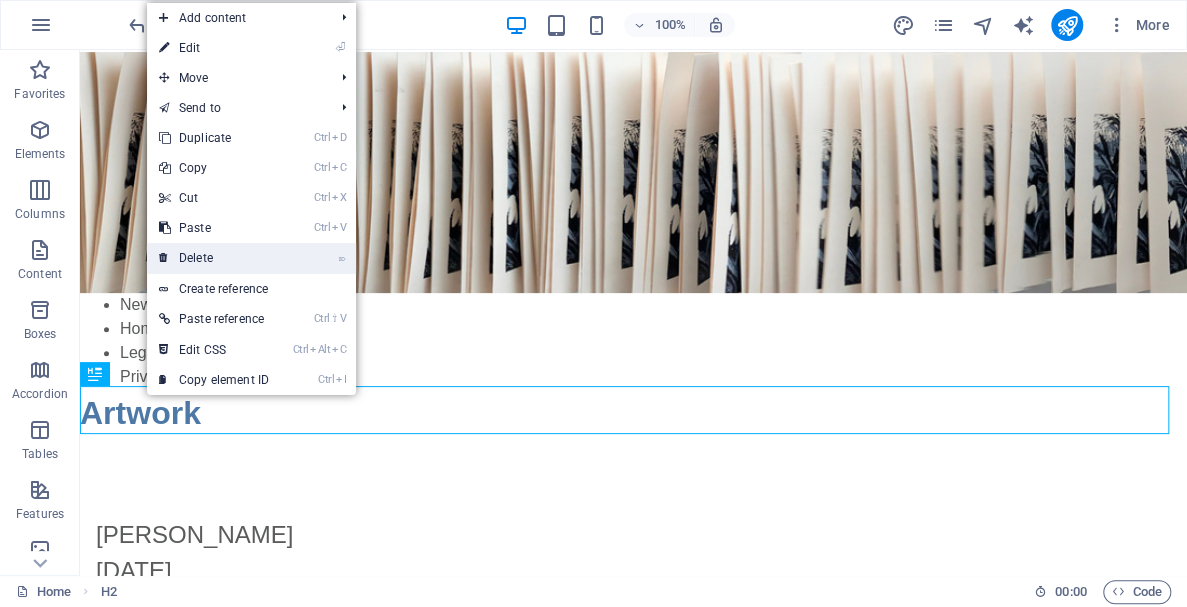 drag, startPoint x: 199, startPoint y: 249, endPoint x: 119, endPoint y: 199, distance: 94.33981 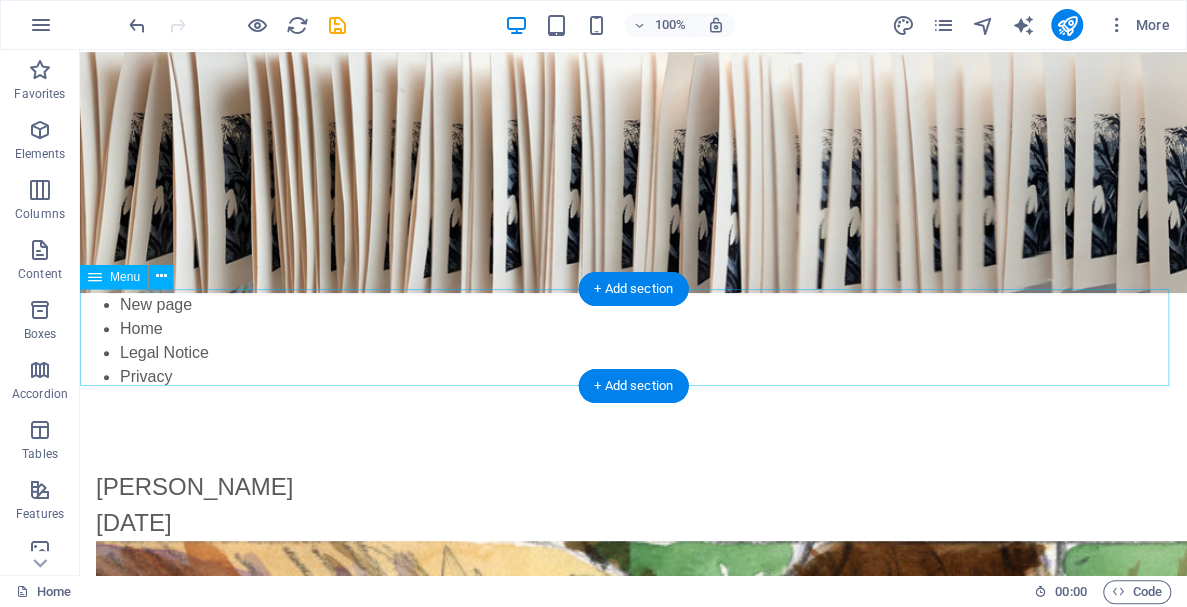 click on "New page Home Legal Notice Privacy" at bounding box center [633, 341] 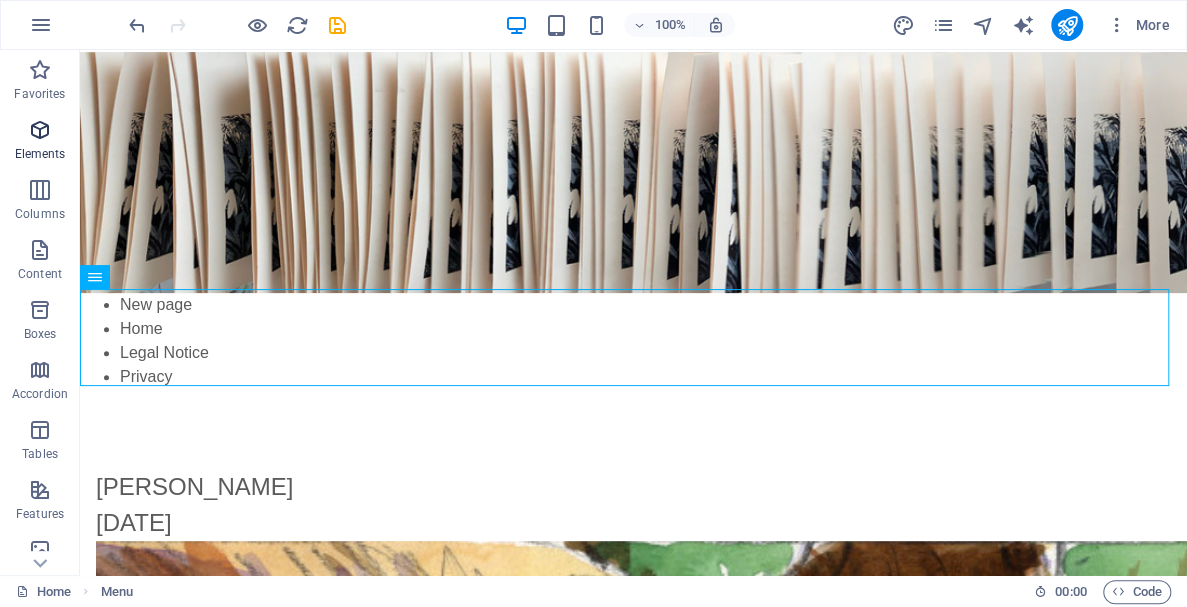 click at bounding box center [40, 130] 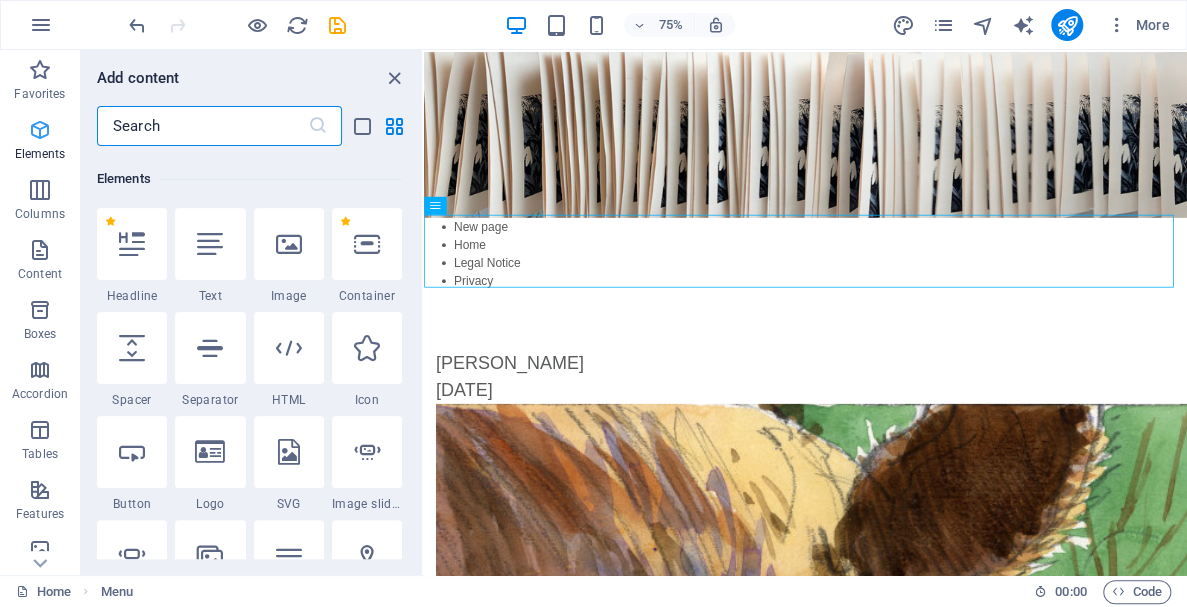 scroll, scrollTop: 213, scrollLeft: 0, axis: vertical 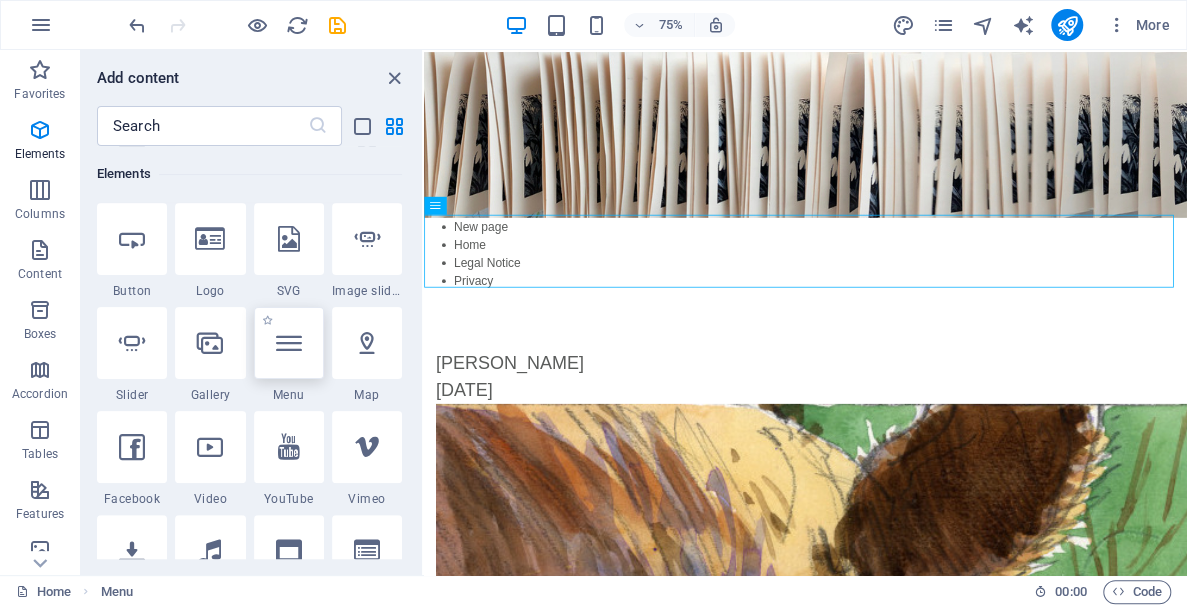 click at bounding box center (289, 343) 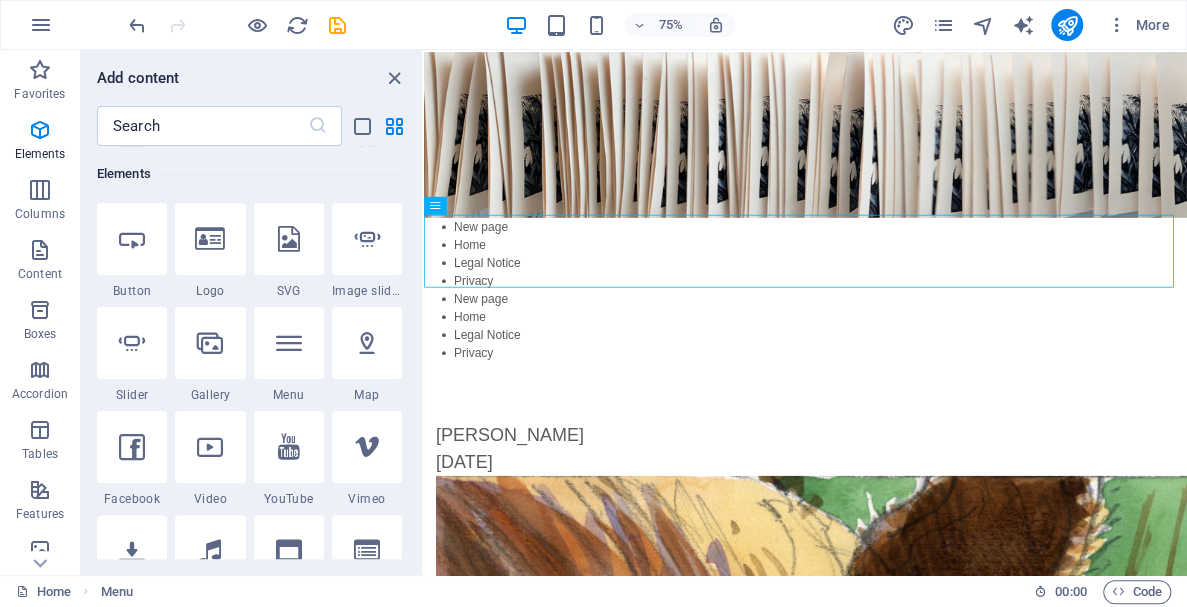 scroll, scrollTop: 107, scrollLeft: 0, axis: vertical 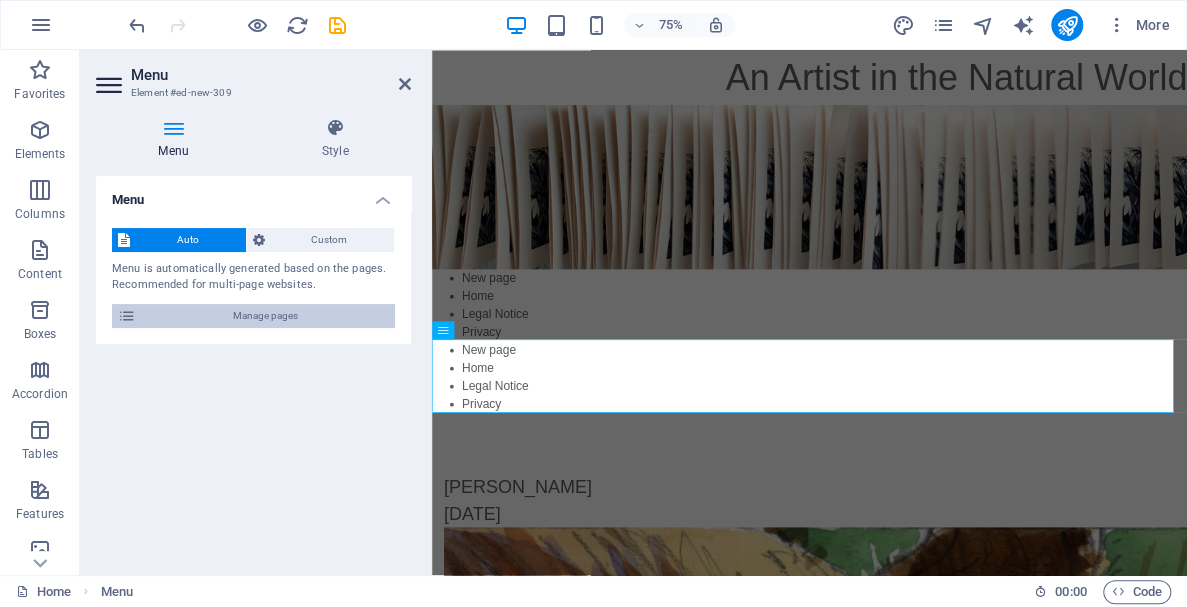 click on "Manage pages" at bounding box center [265, 316] 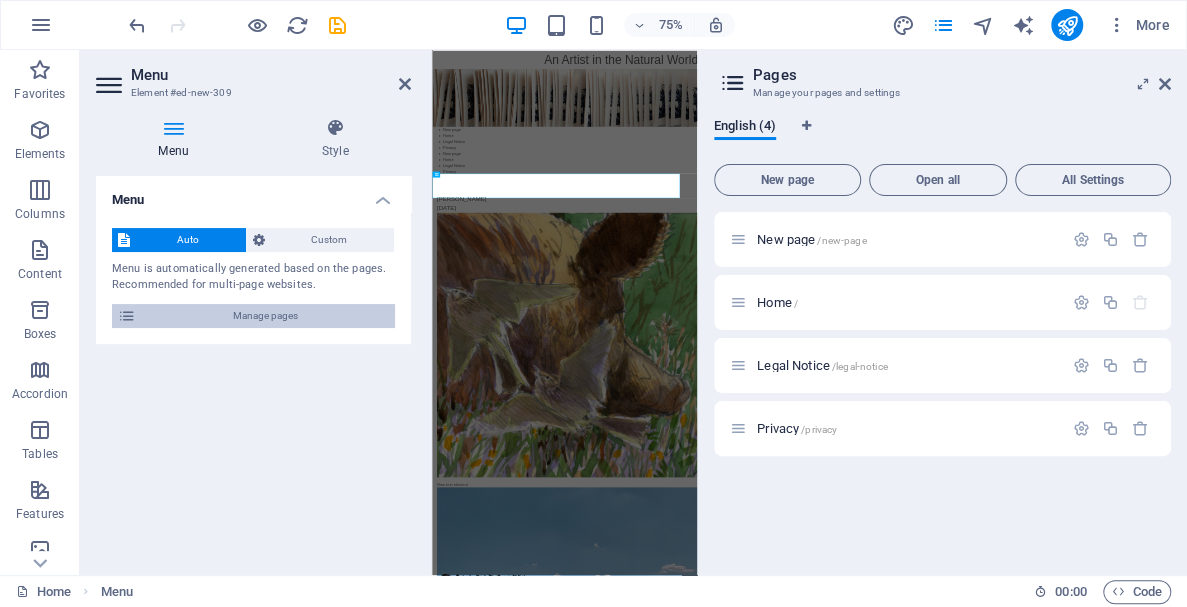 scroll, scrollTop: 0, scrollLeft: 0, axis: both 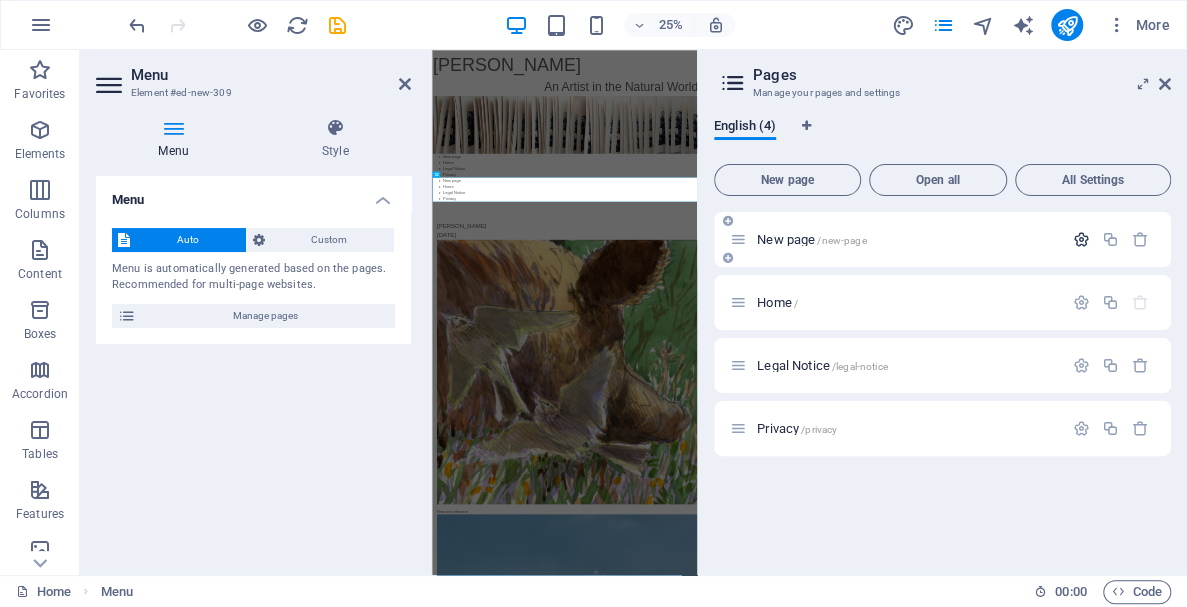 click at bounding box center [1081, 239] 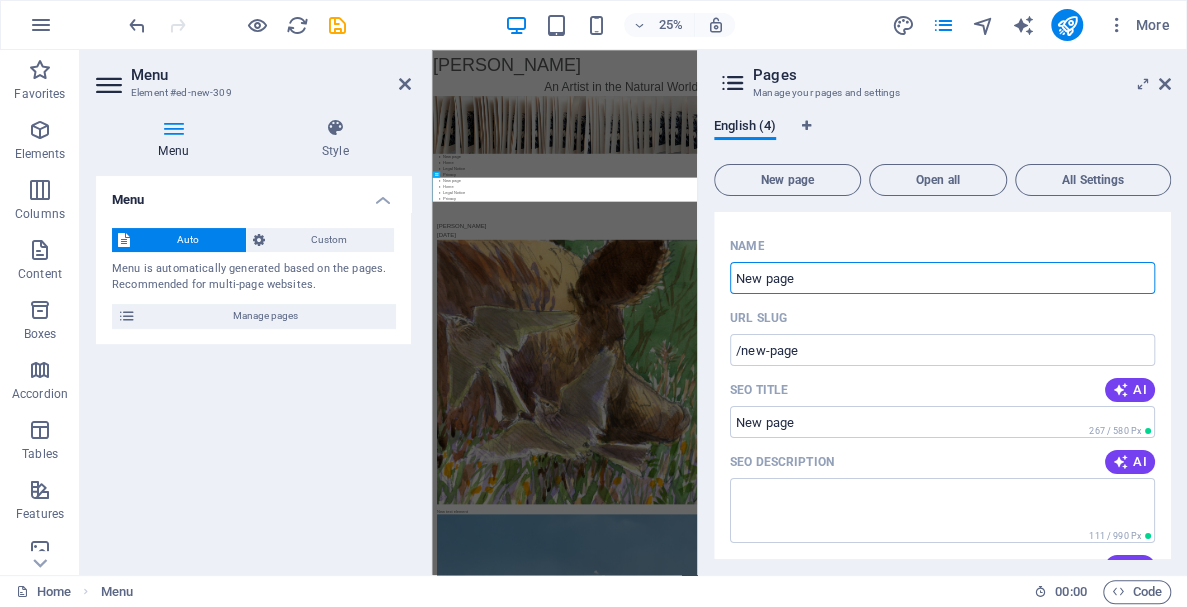 scroll, scrollTop: 0, scrollLeft: 0, axis: both 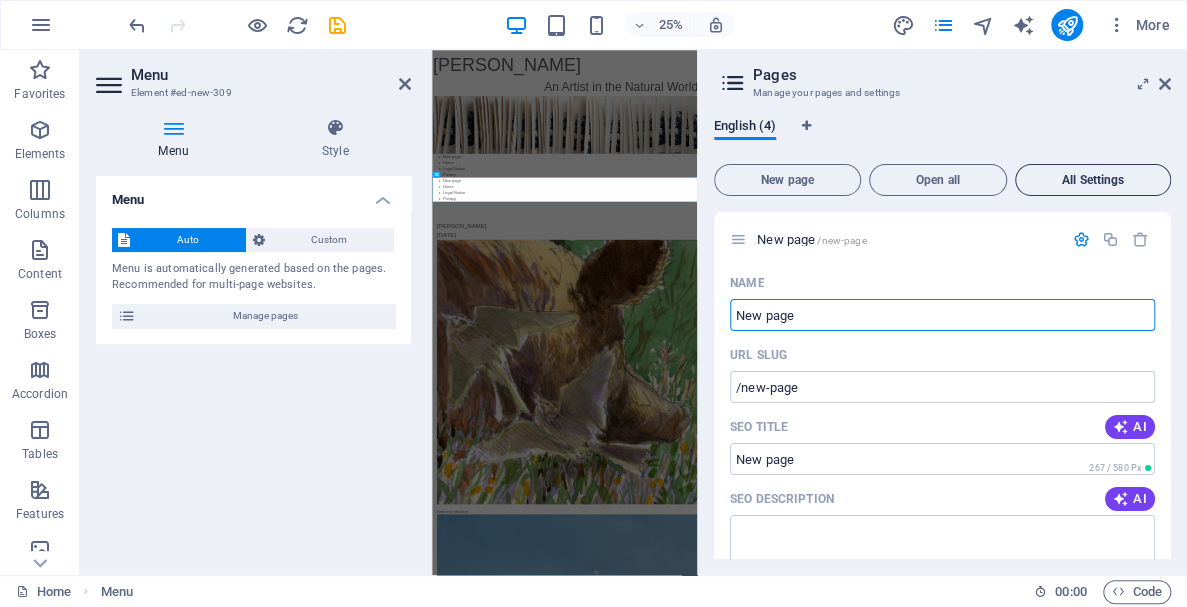 click on "All Settings" at bounding box center [1093, 180] 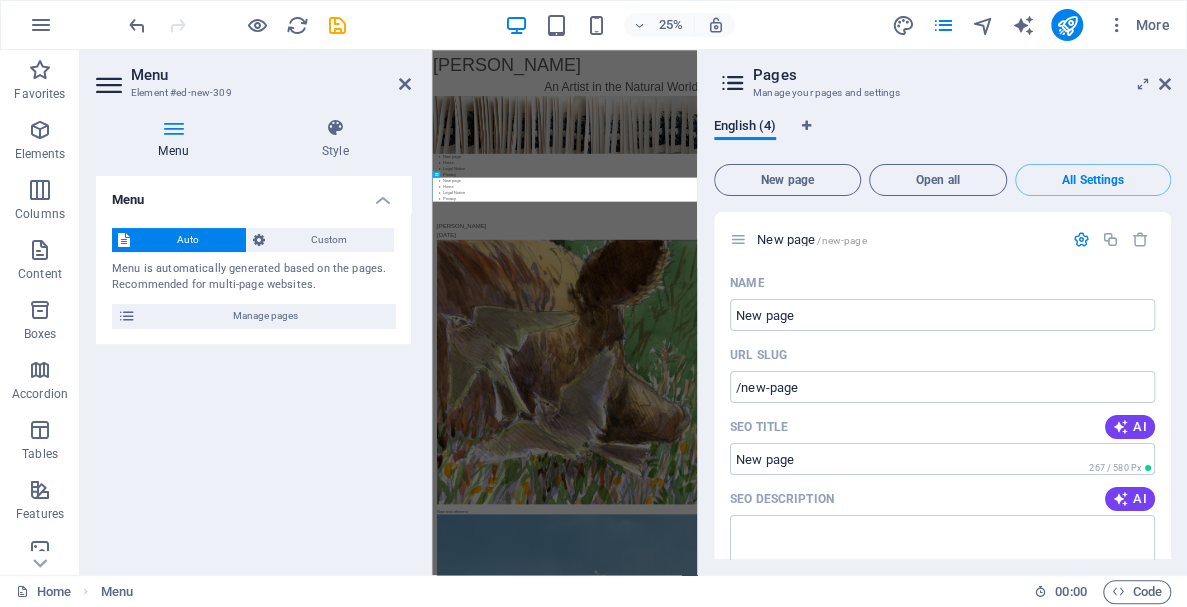scroll, scrollTop: 2381, scrollLeft: 0, axis: vertical 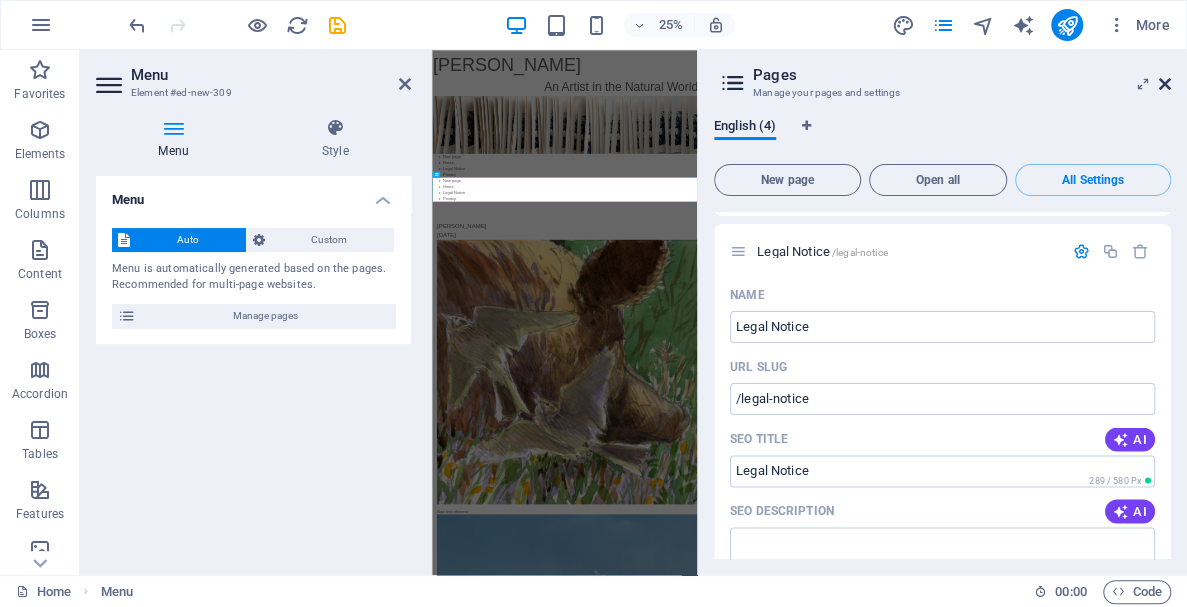 click at bounding box center (1165, 84) 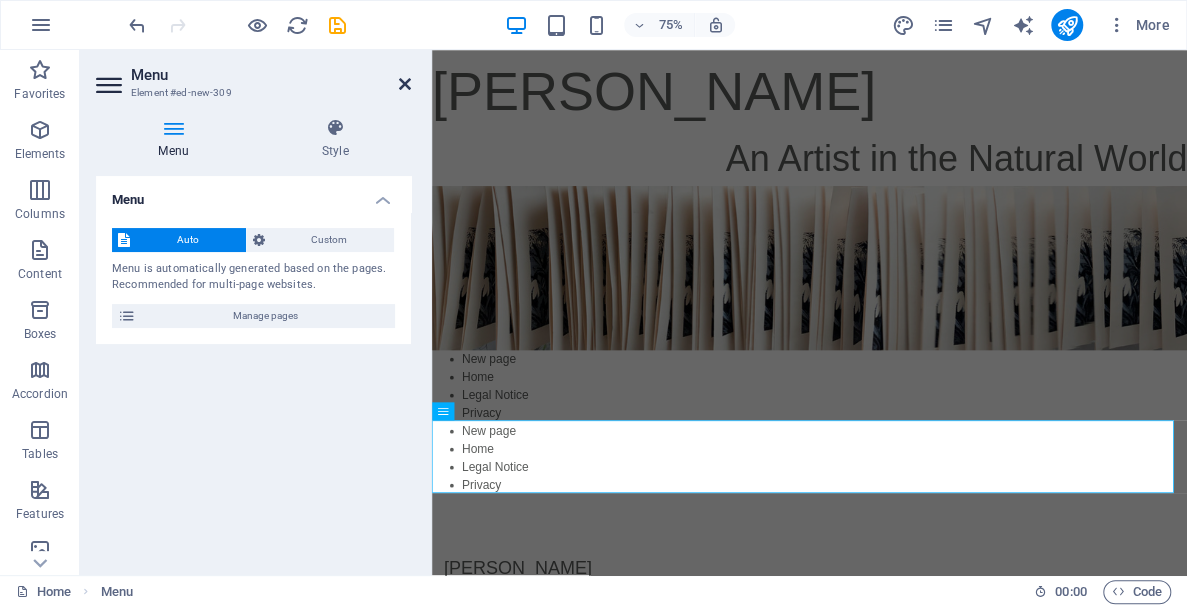click at bounding box center (405, 84) 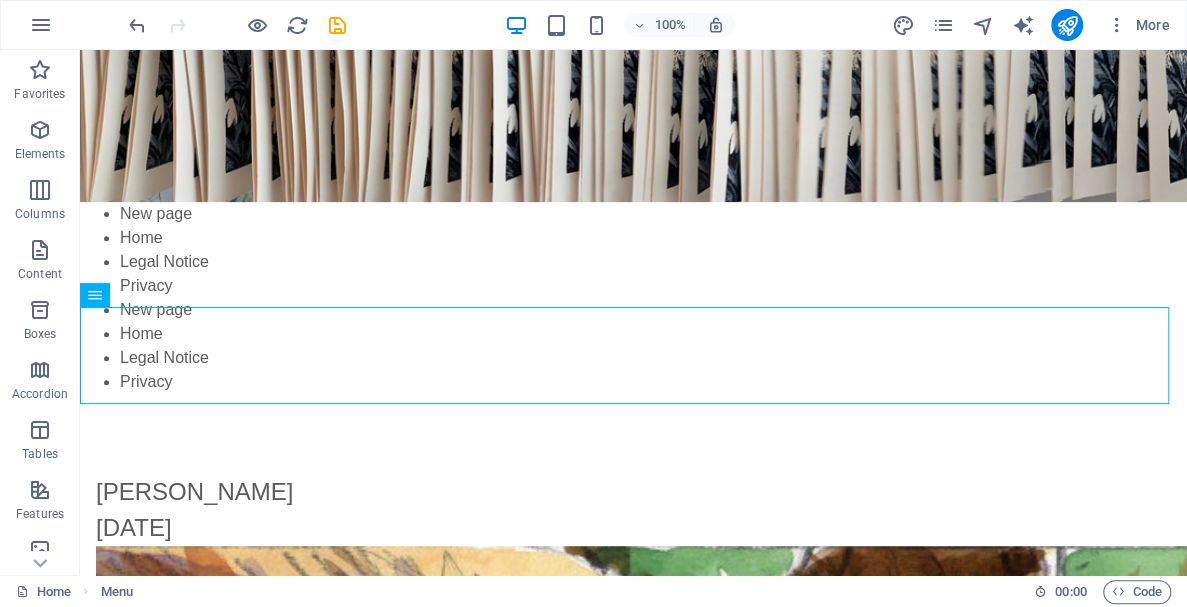 scroll, scrollTop: 258, scrollLeft: 0, axis: vertical 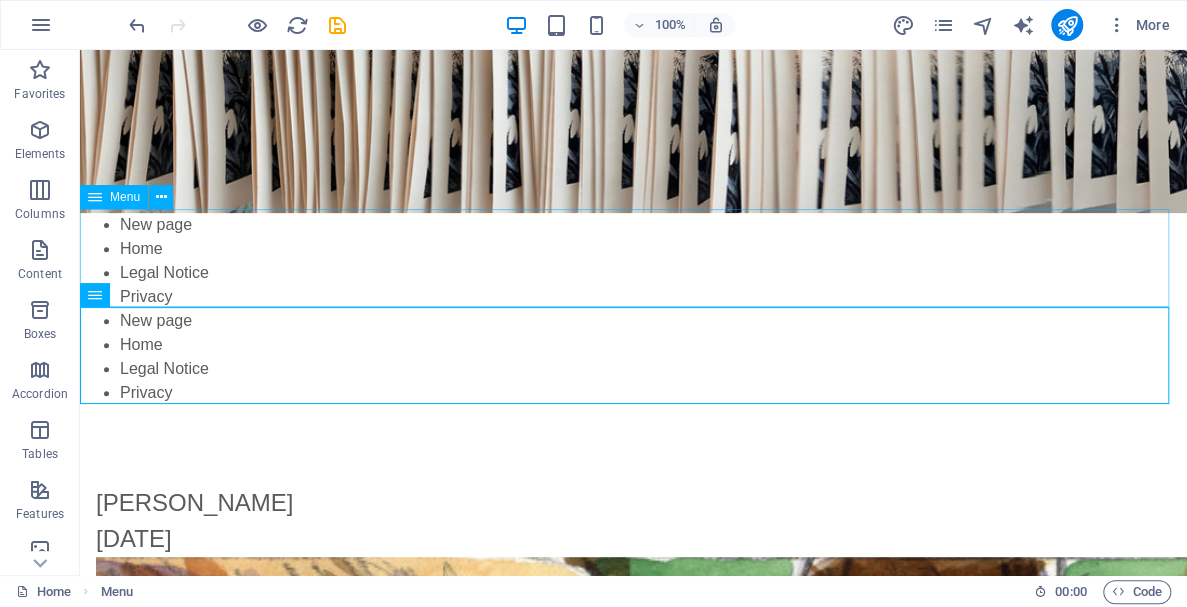 click at bounding box center (95, 197) 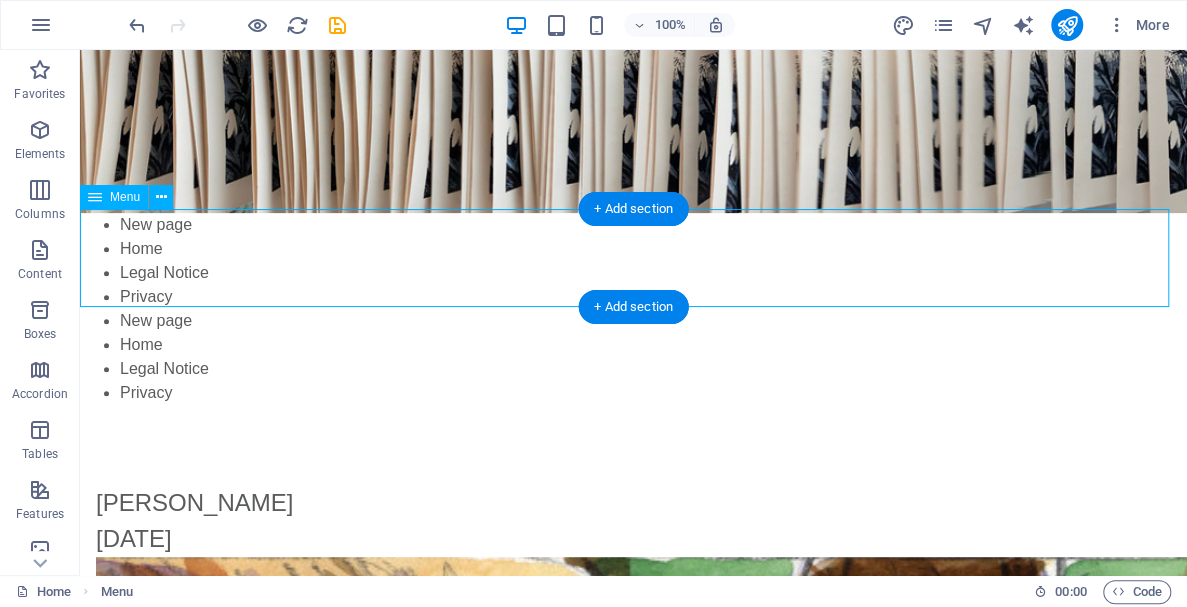 click on "New page Home Legal Notice Privacy" at bounding box center (633, 261) 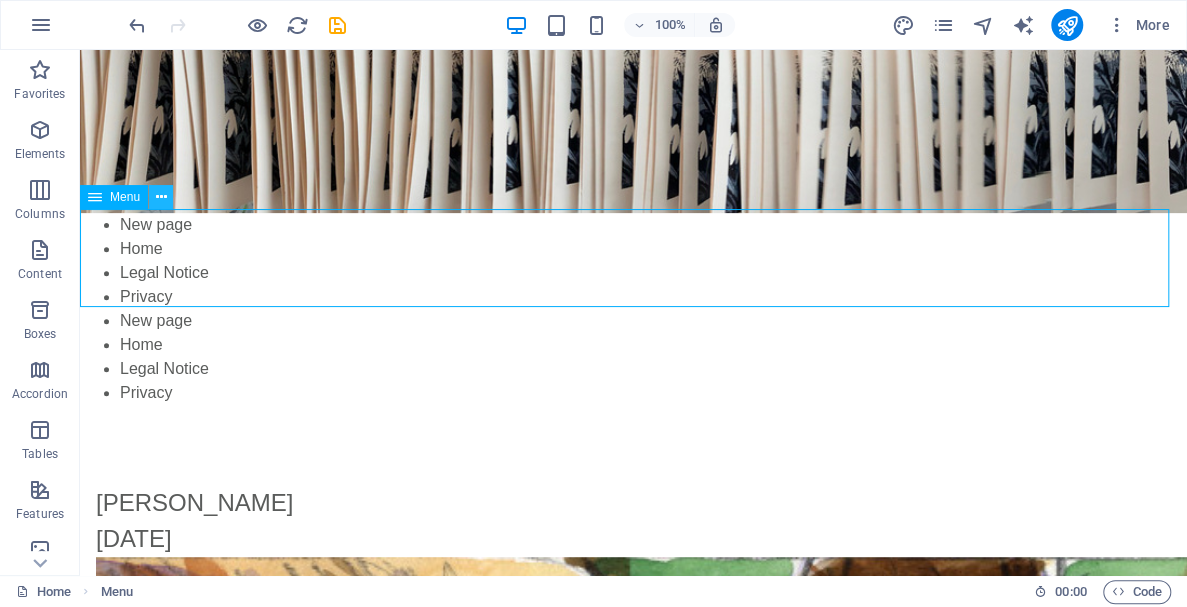 click at bounding box center [161, 197] 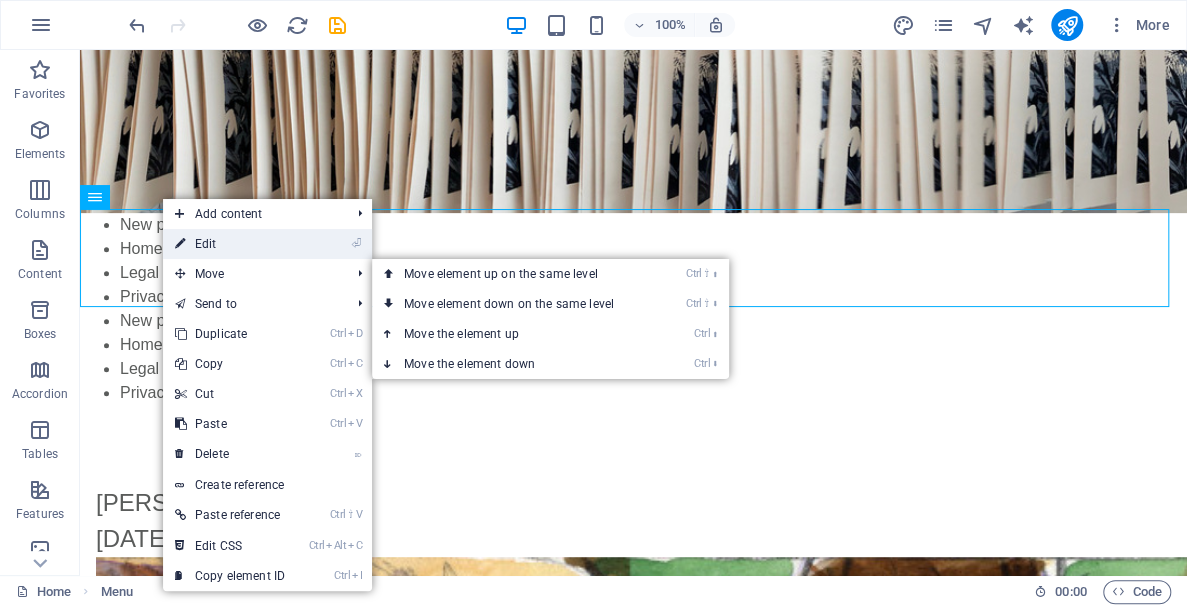 click on "⏎  Edit" at bounding box center (230, 244) 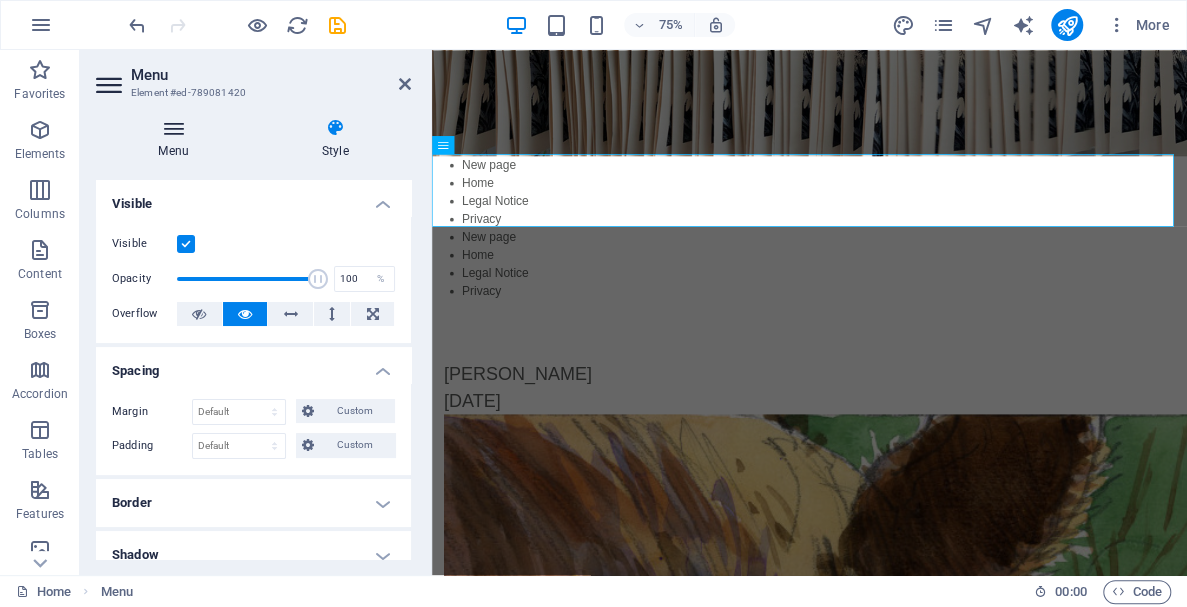 click at bounding box center [173, 128] 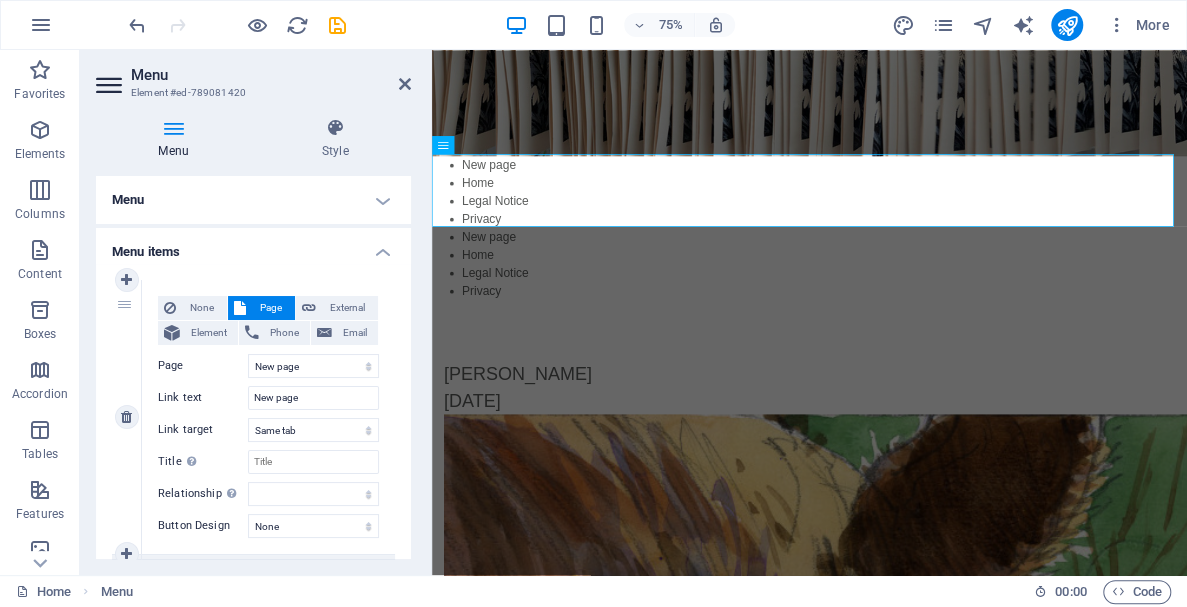 click on "1" at bounding box center [127, 417] 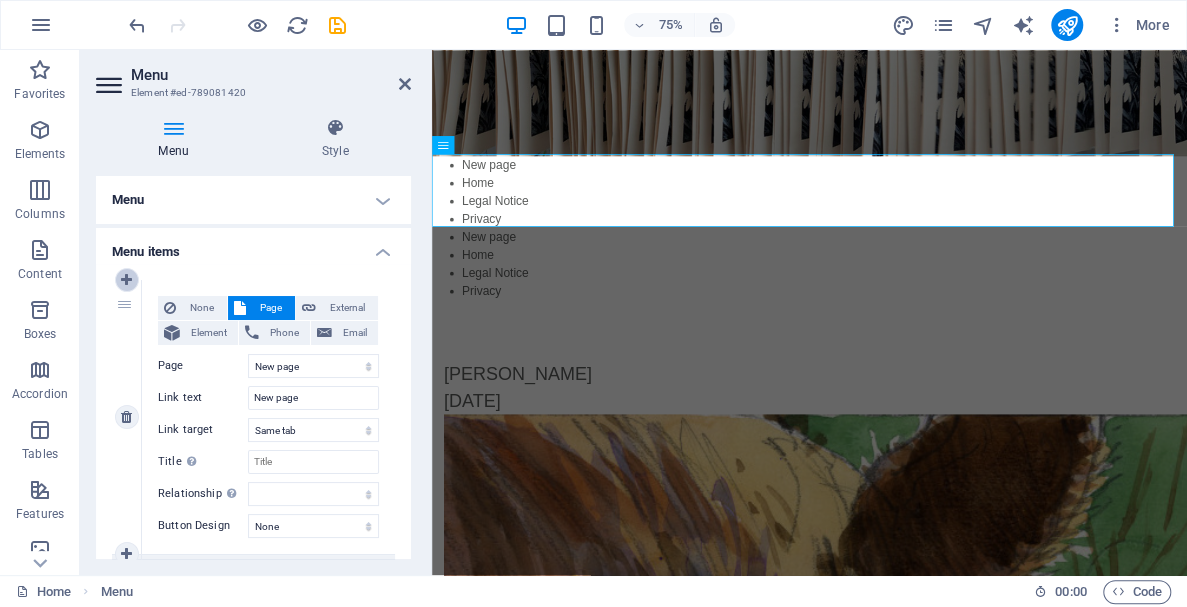 click at bounding box center (126, 280) 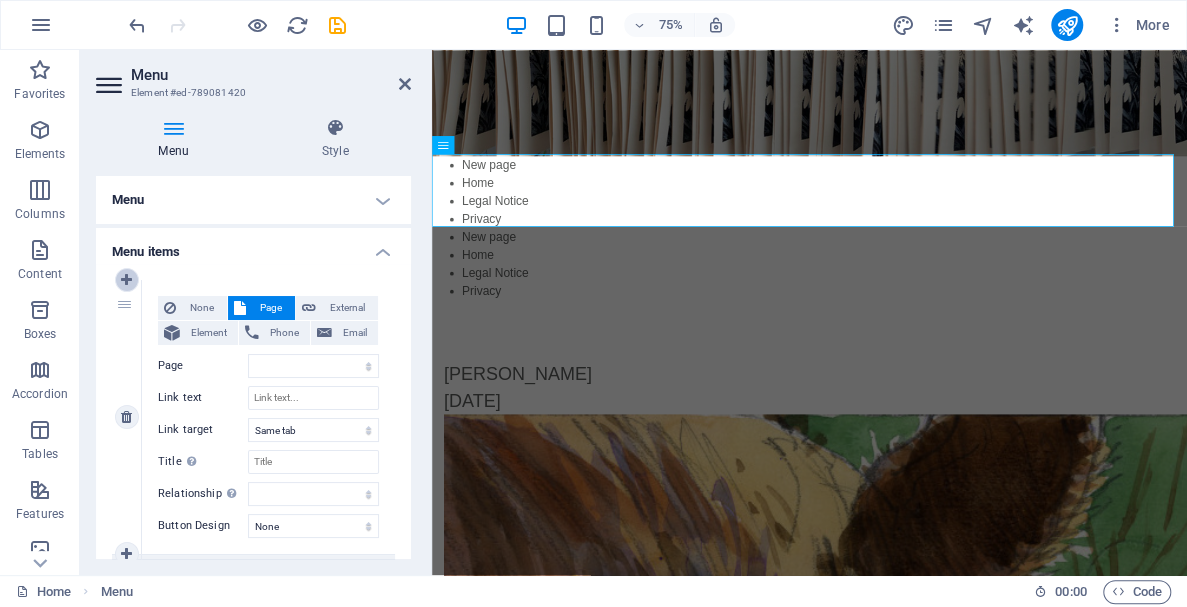 select 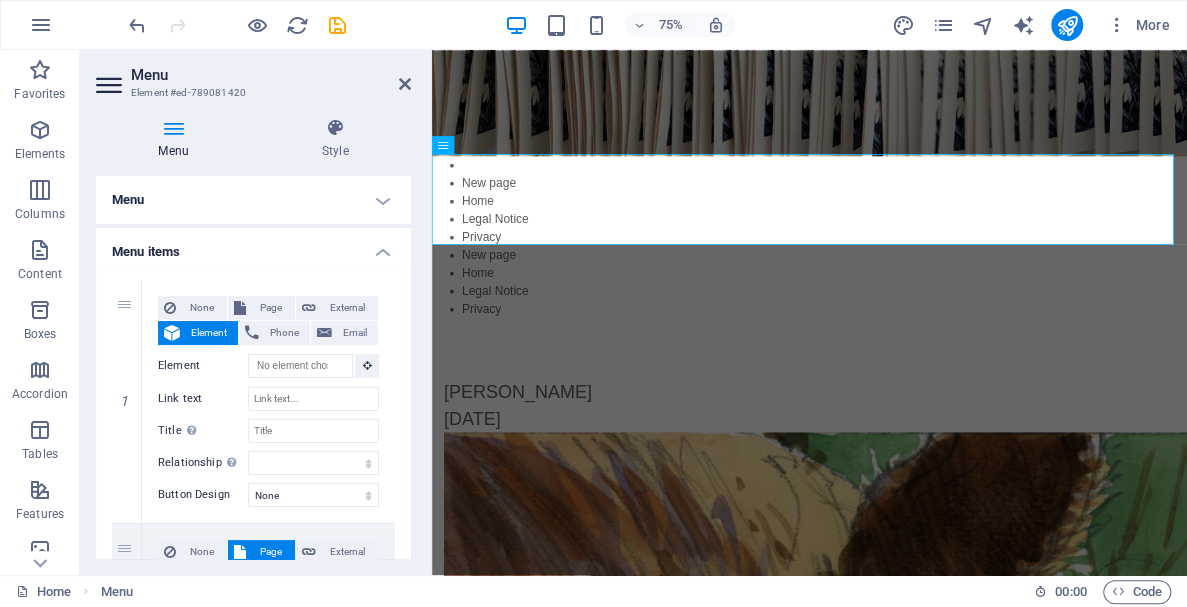 click on "Menu Element #ed-789081420" at bounding box center (253, 76) 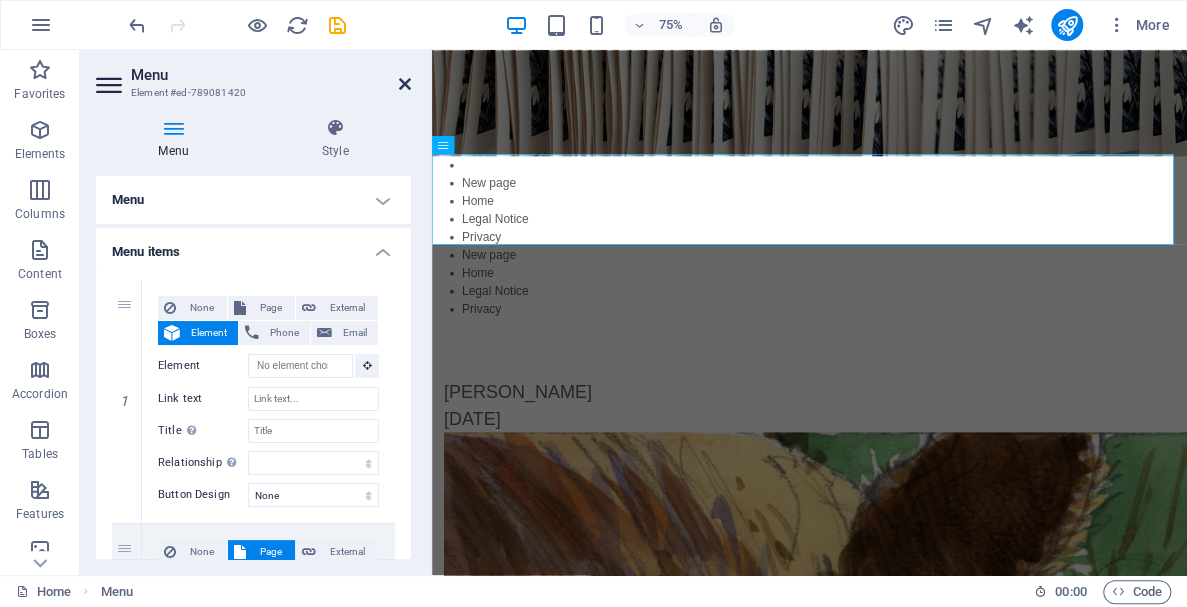 click at bounding box center (405, 84) 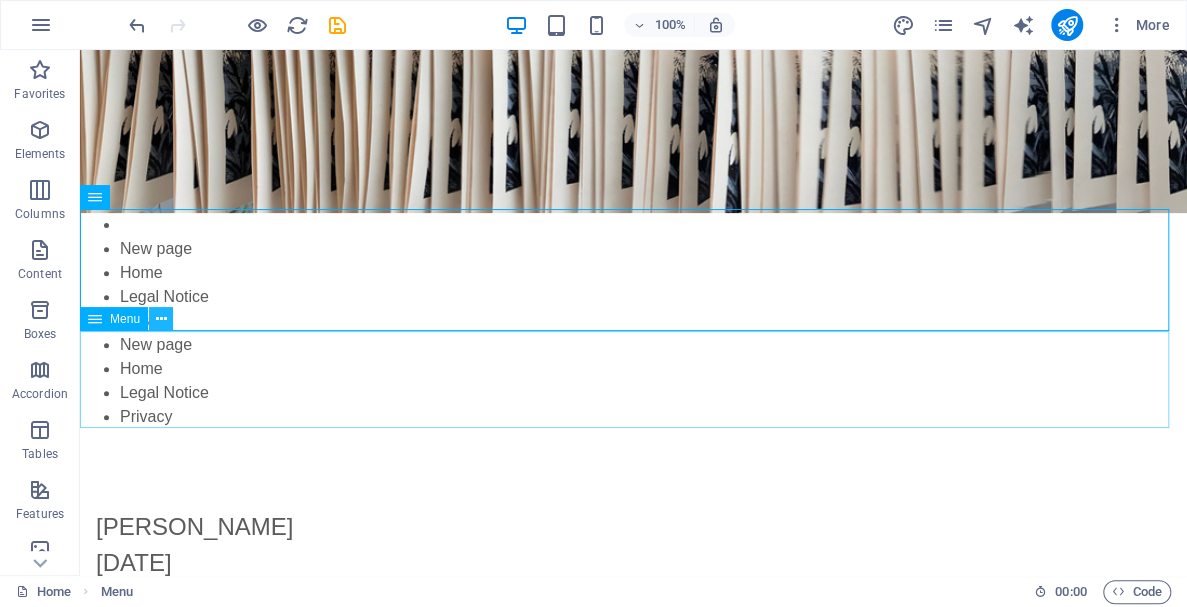 click at bounding box center (161, 319) 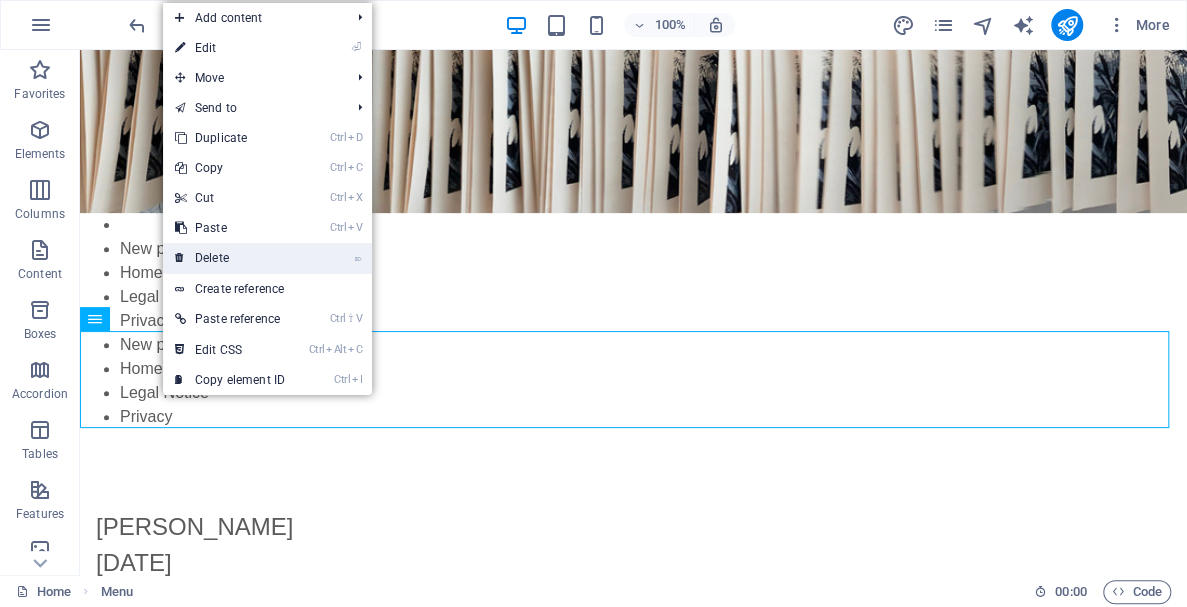 click on "⌦  Delete" at bounding box center [230, 258] 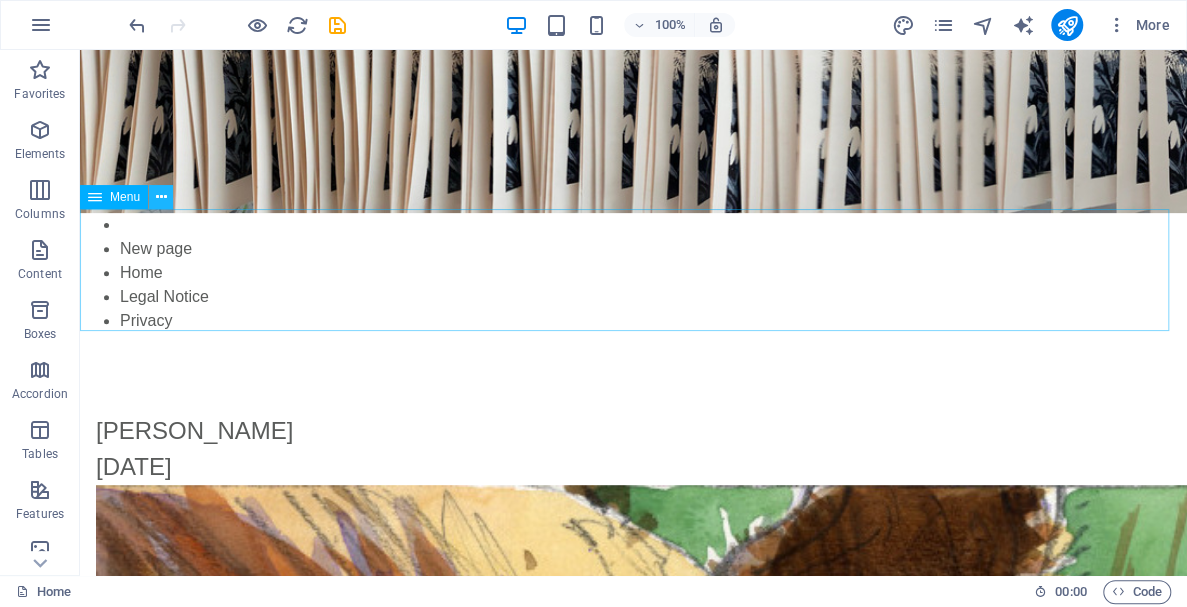click at bounding box center (161, 197) 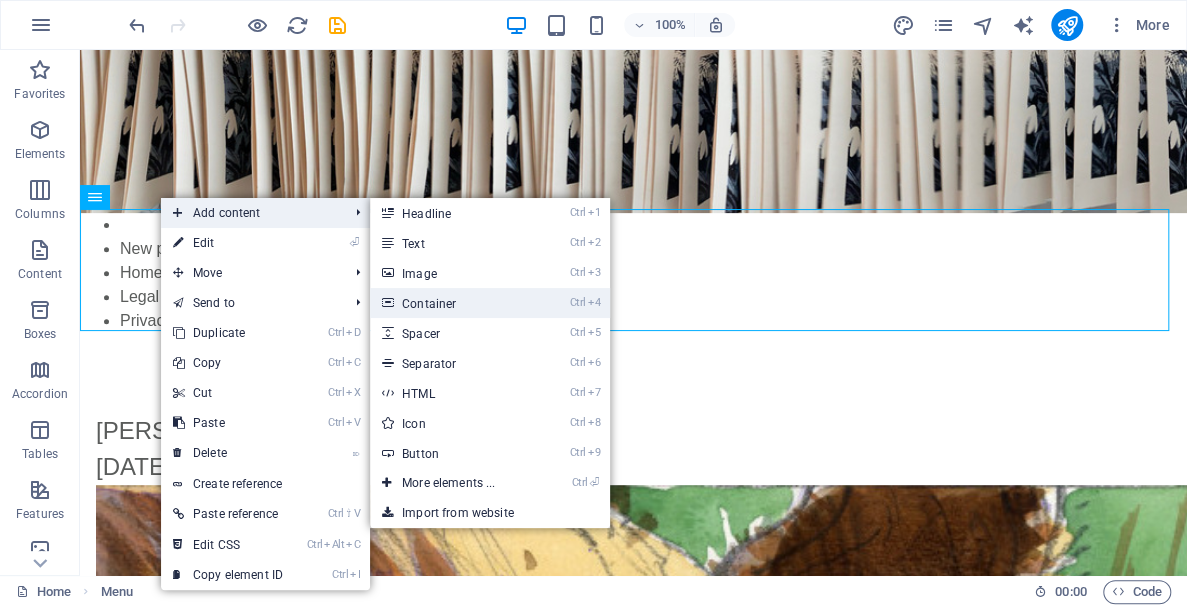 click on "Ctrl 4  Container" at bounding box center [452, 303] 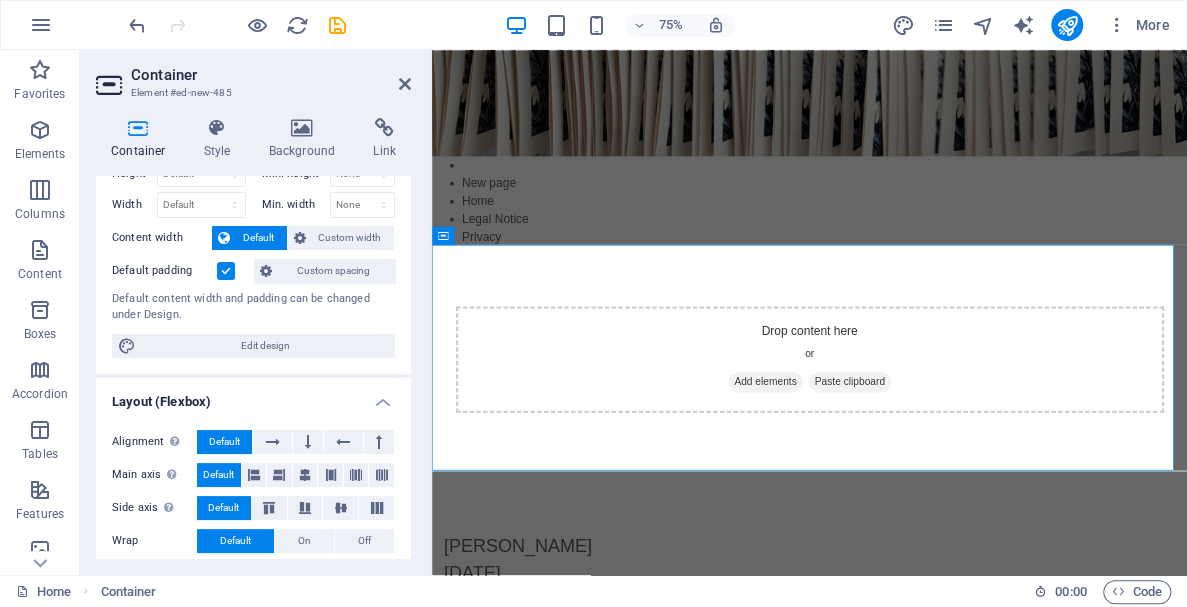 scroll, scrollTop: 0, scrollLeft: 0, axis: both 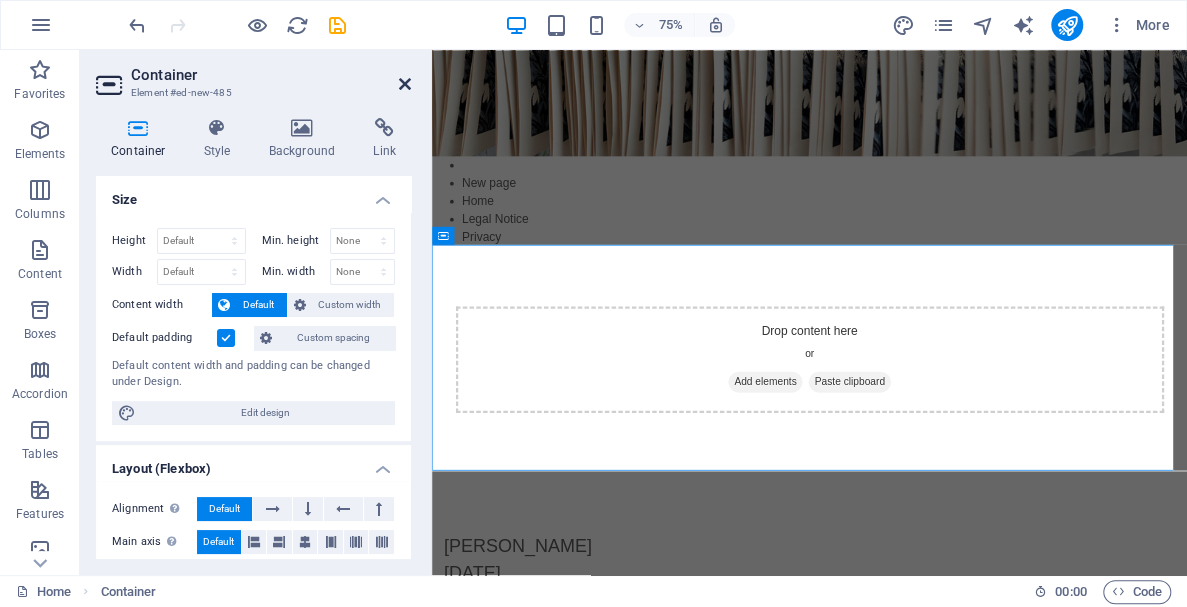 click at bounding box center (405, 84) 